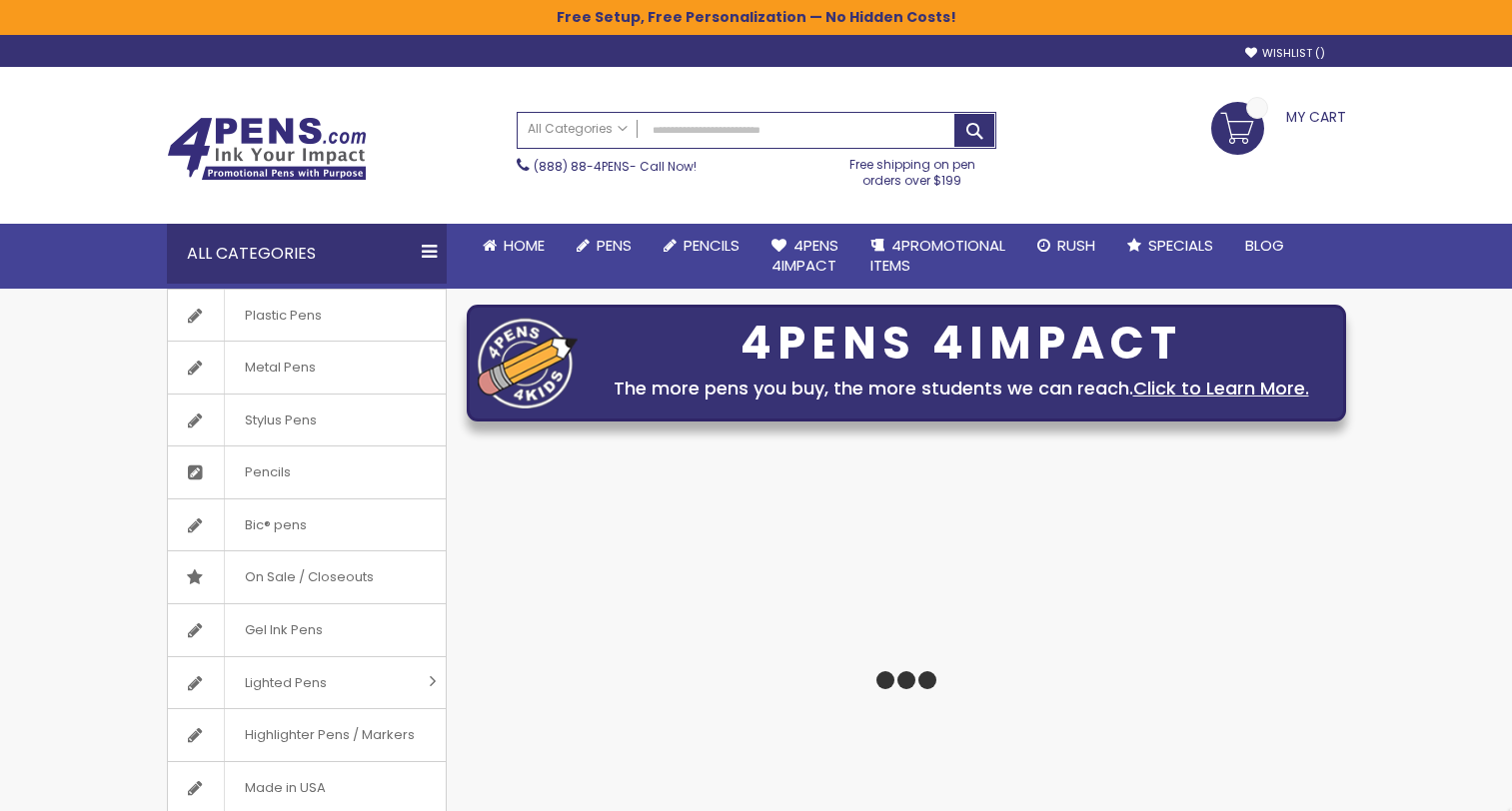scroll, scrollTop: 0, scrollLeft: 0, axis: both 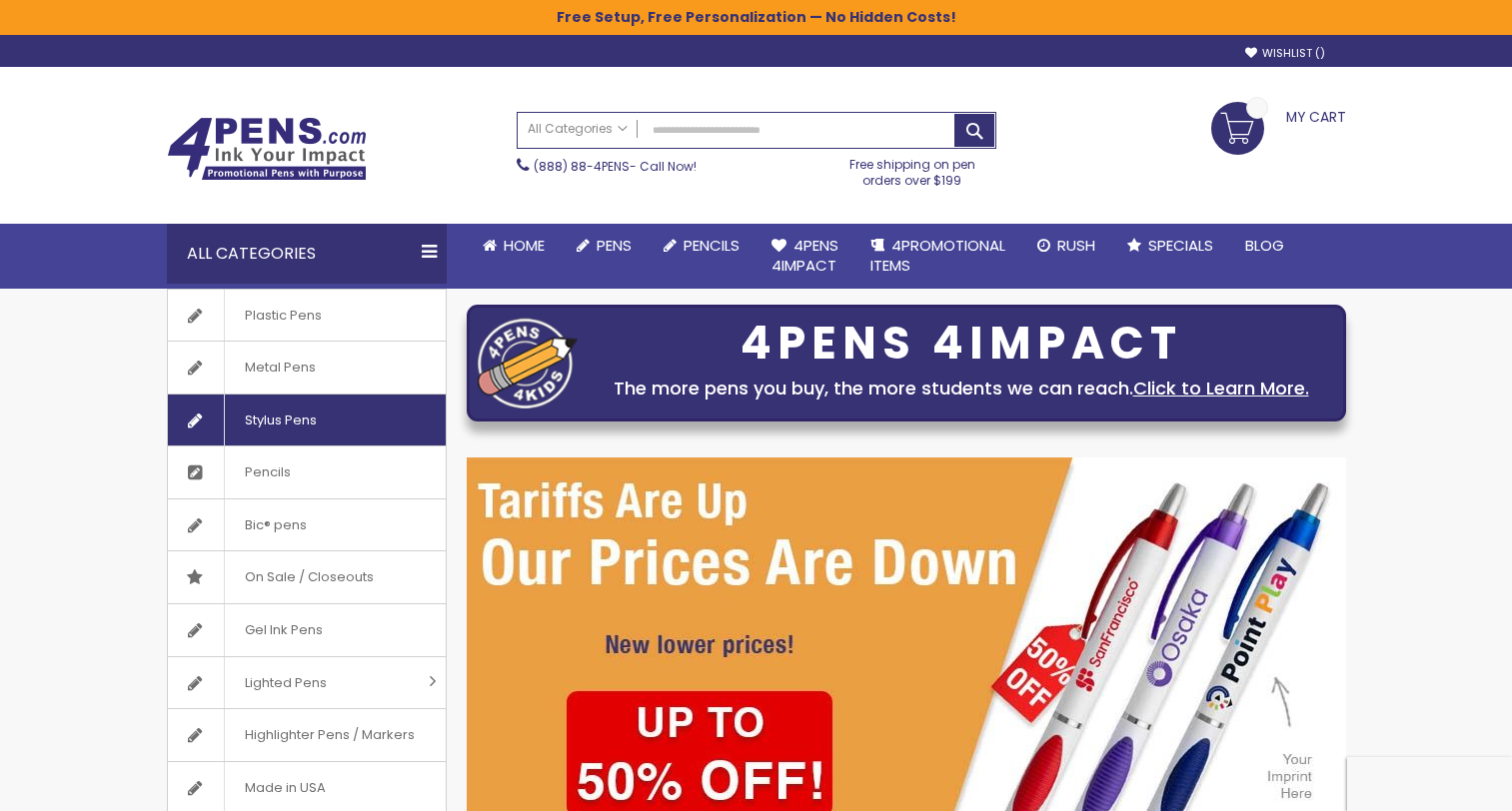click on "Stylus Pens" 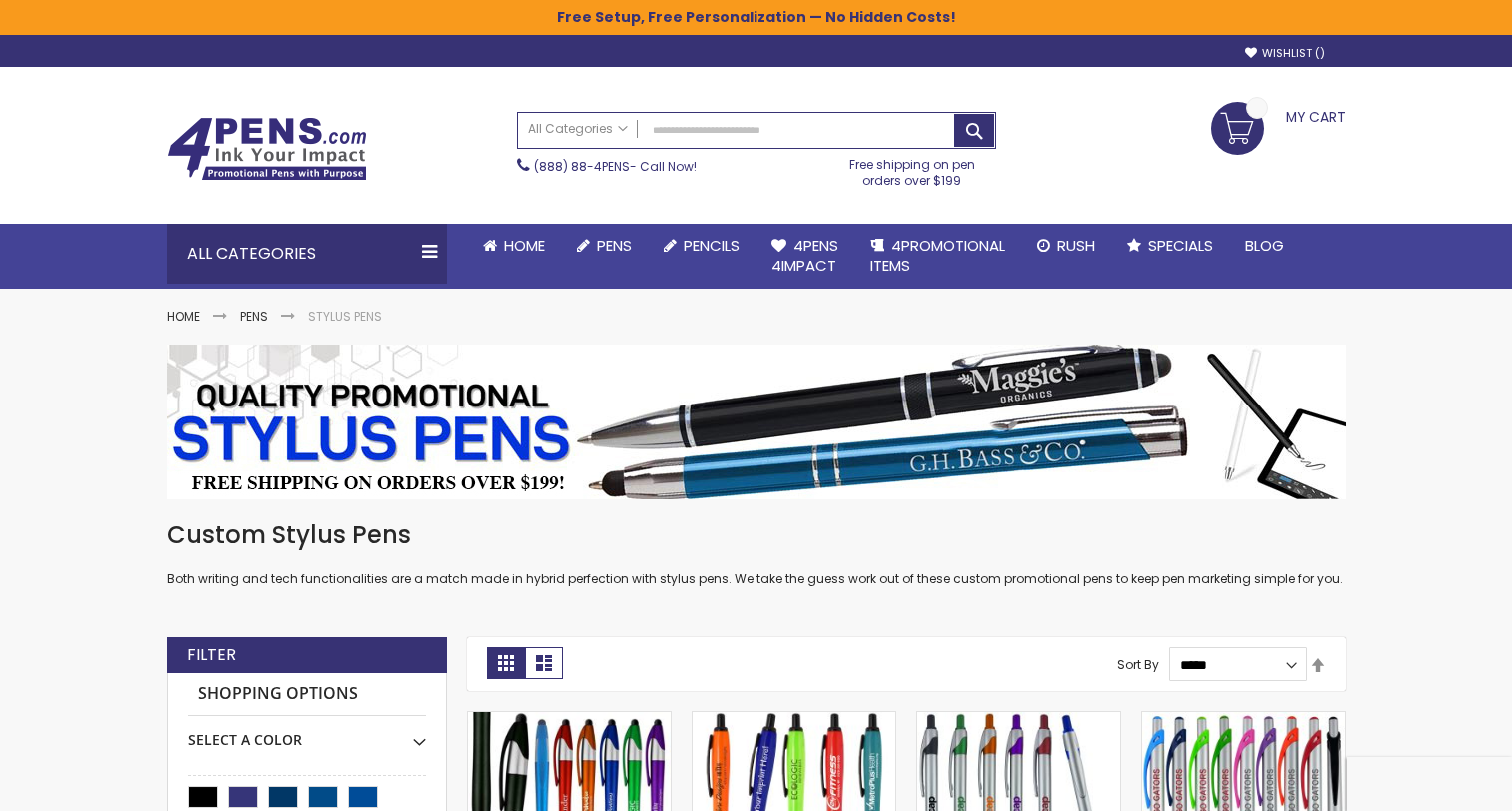 scroll, scrollTop: 0, scrollLeft: 0, axis: both 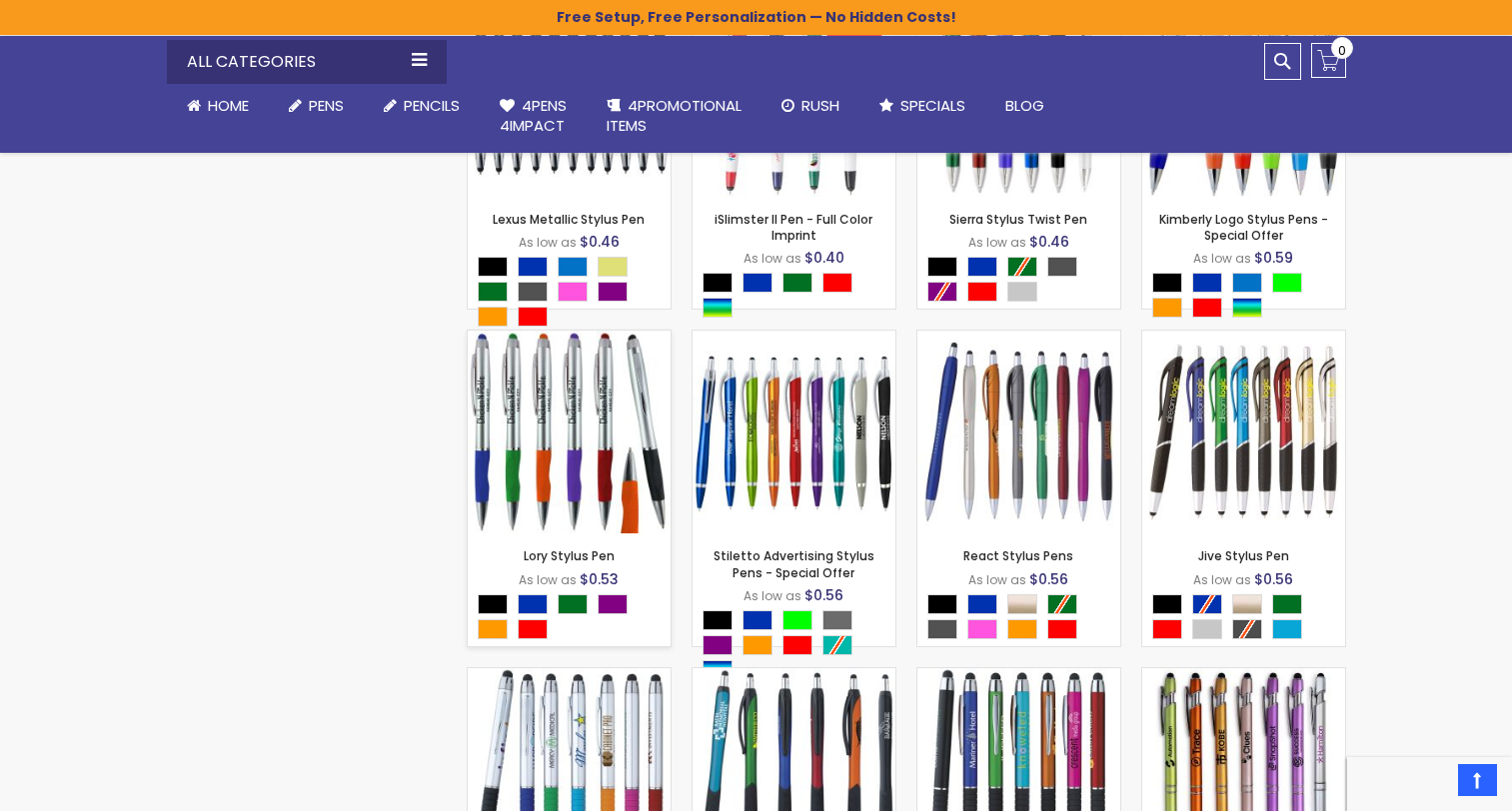 click at bounding box center [569, 431] 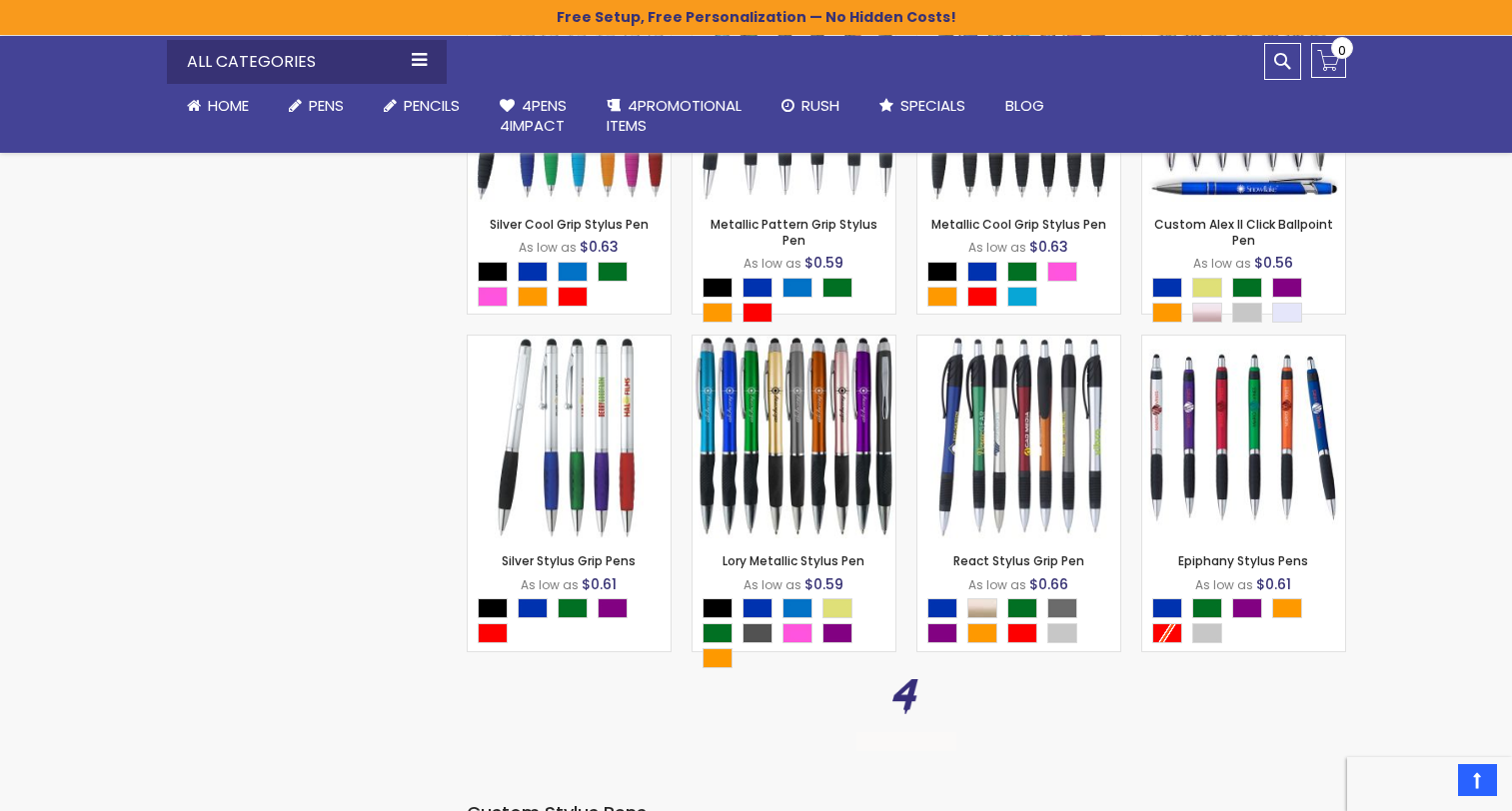 scroll, scrollTop: 2086, scrollLeft: 0, axis: vertical 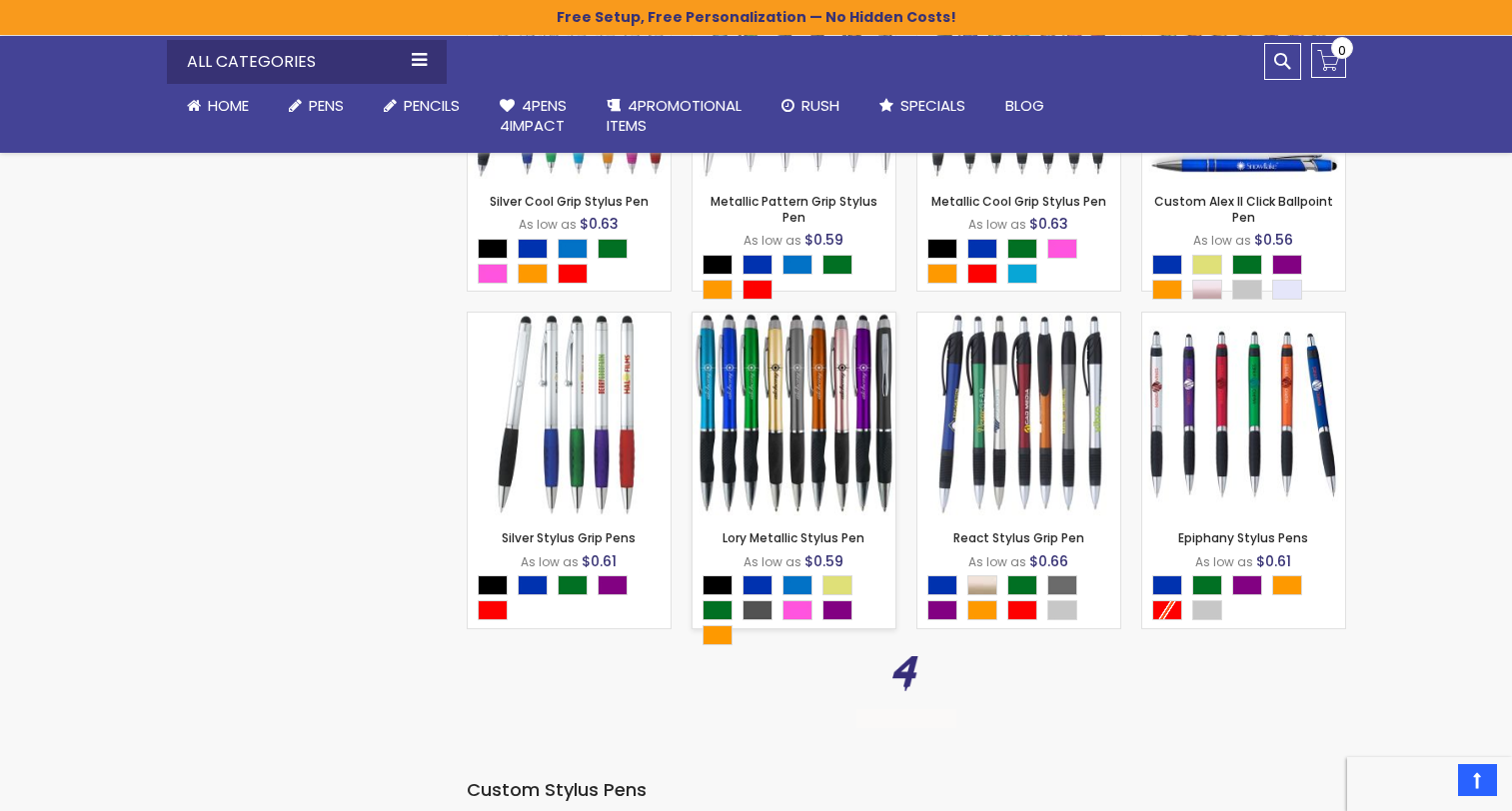 click at bounding box center (793, 413) 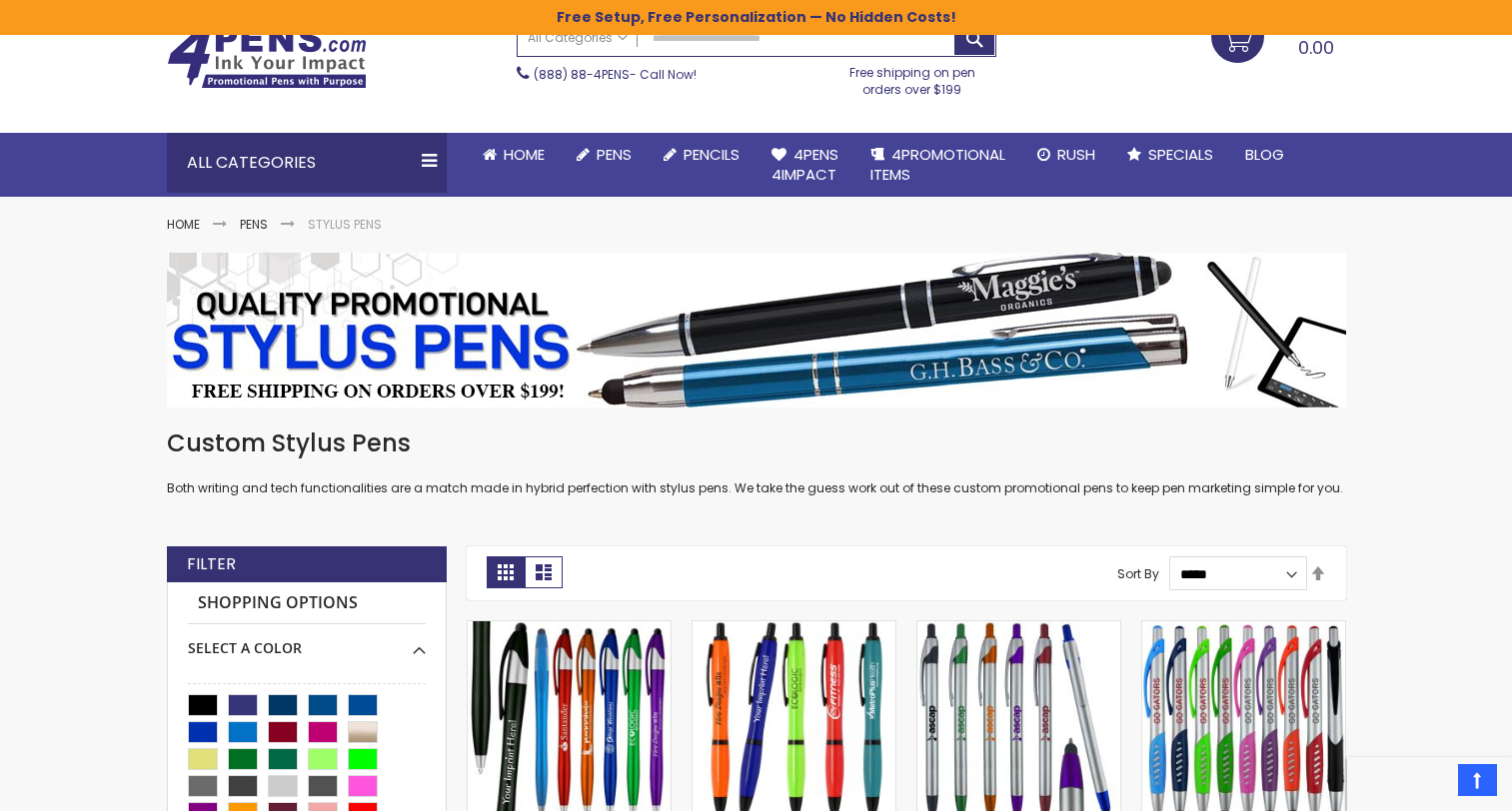 scroll, scrollTop: 0, scrollLeft: 0, axis: both 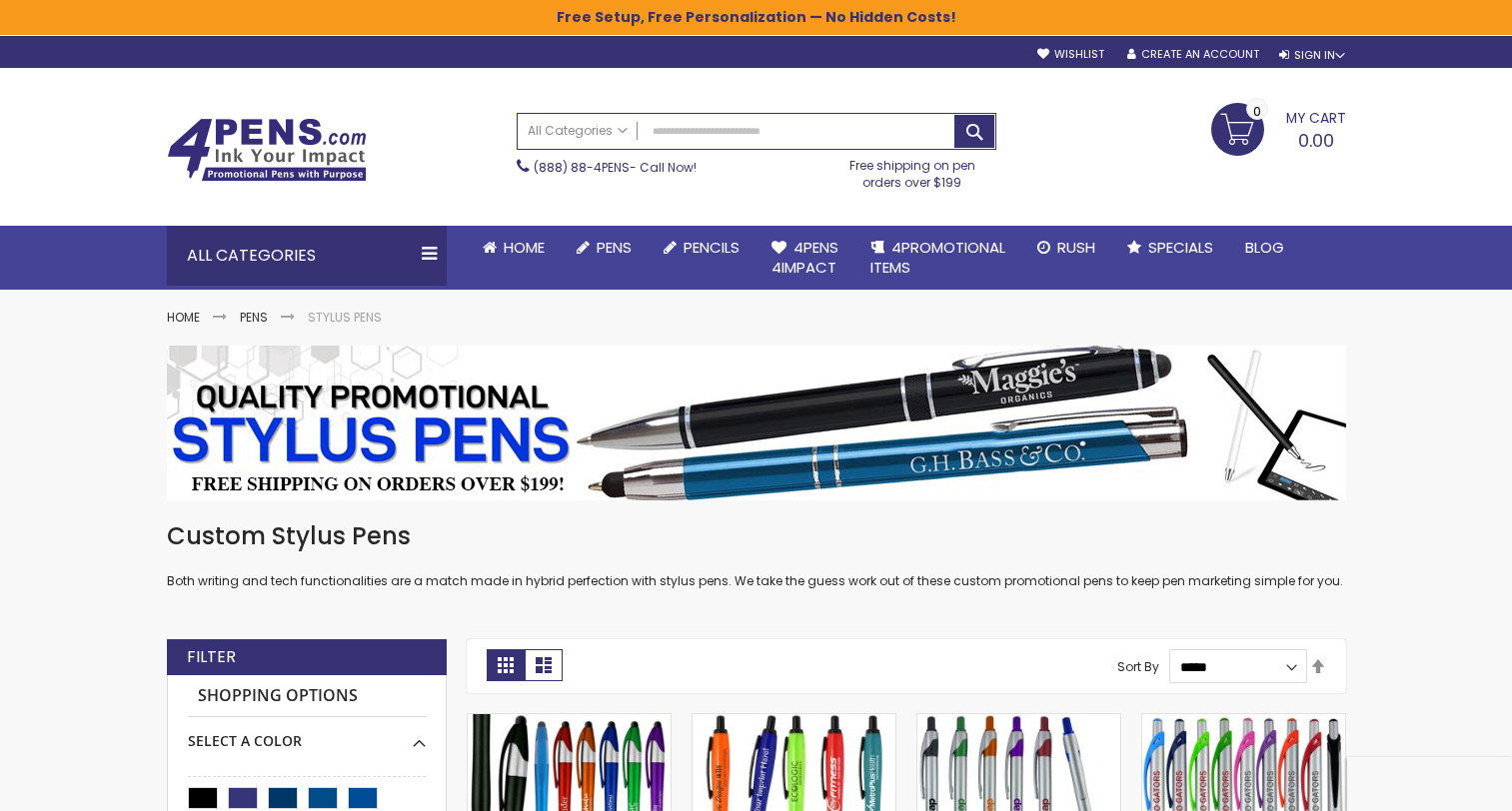 click at bounding box center (756, 422) 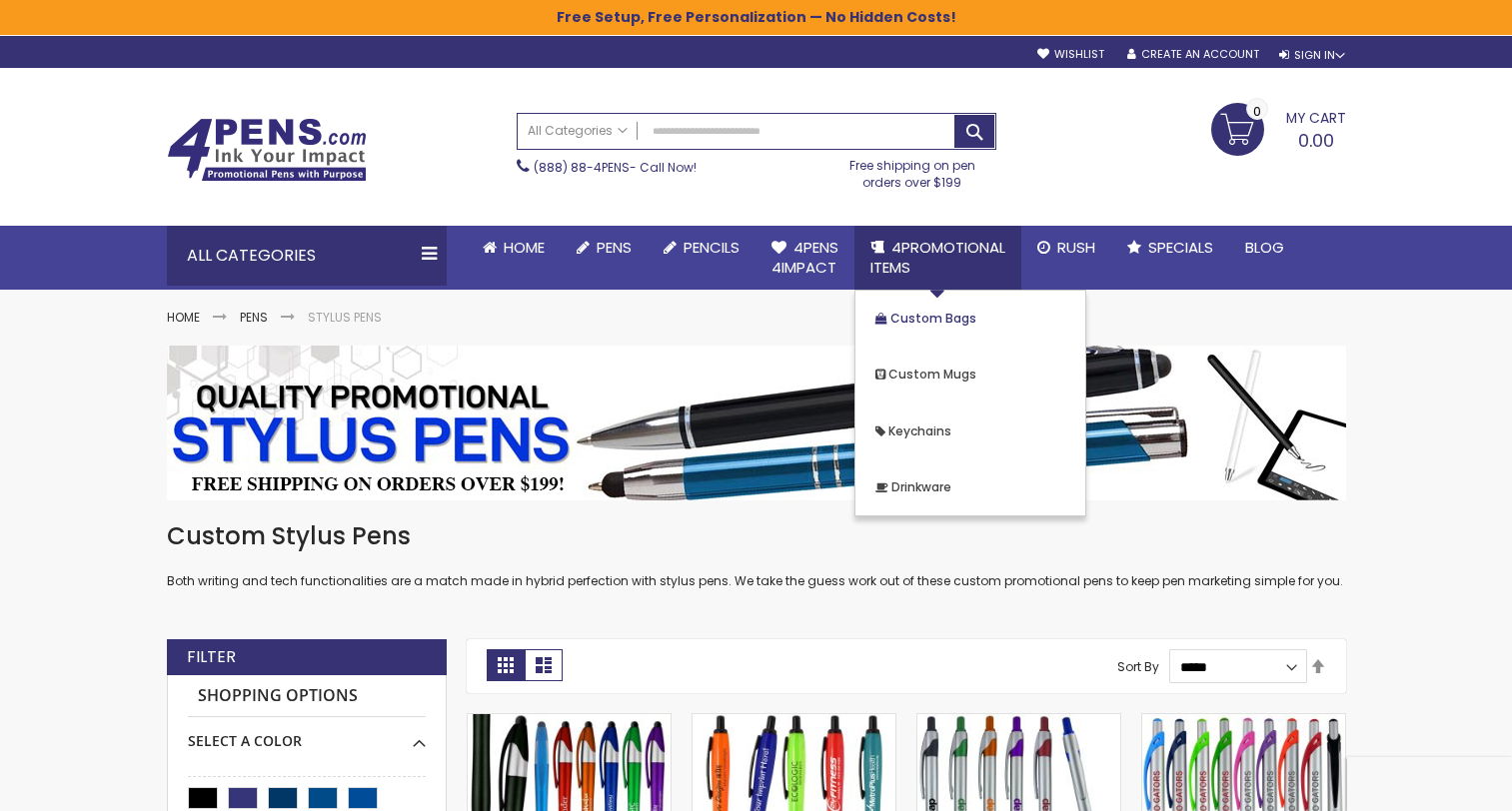 click on "Custom Bags" at bounding box center (933, 318) 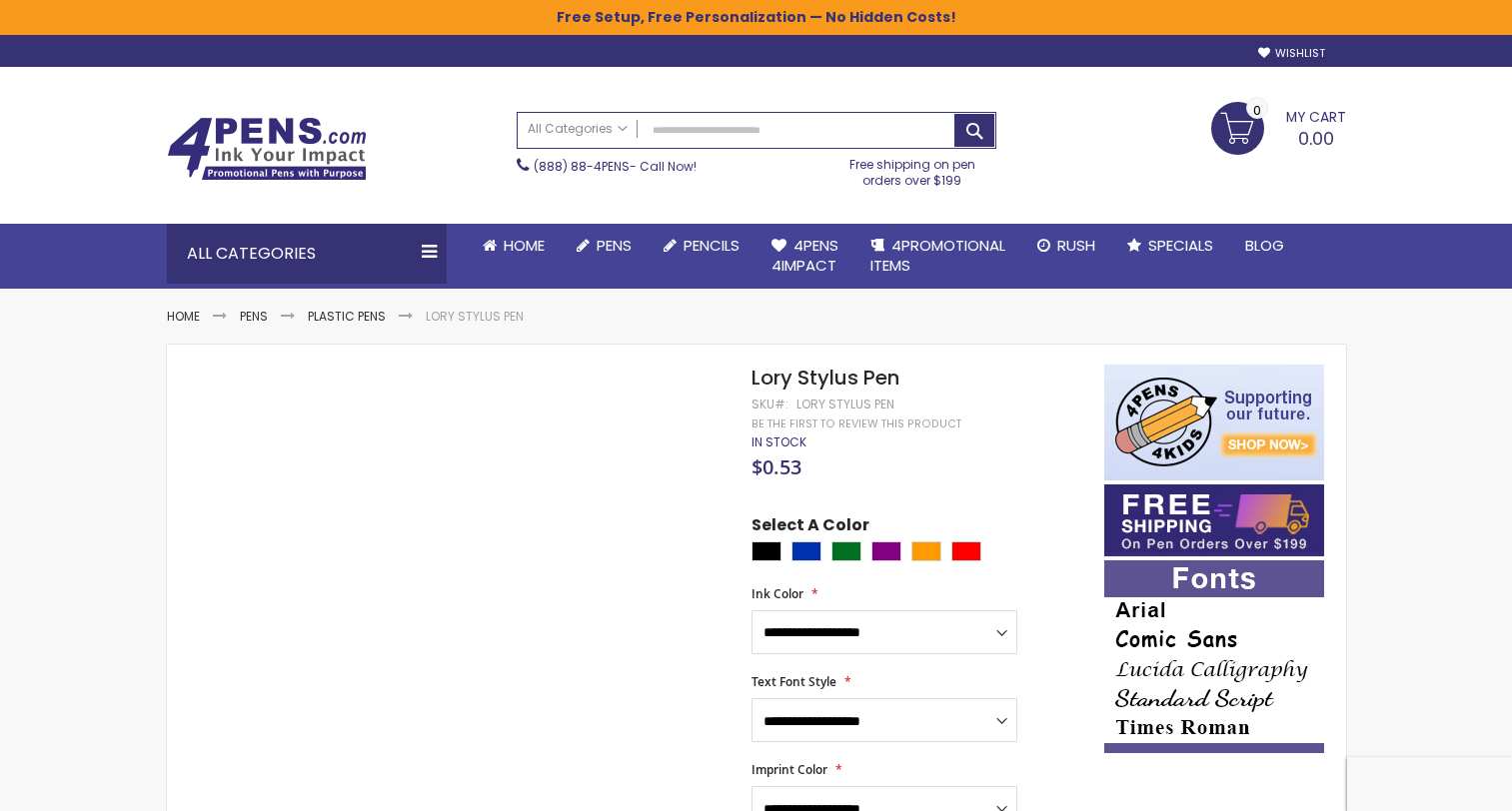 scroll, scrollTop: 0, scrollLeft: 0, axis: both 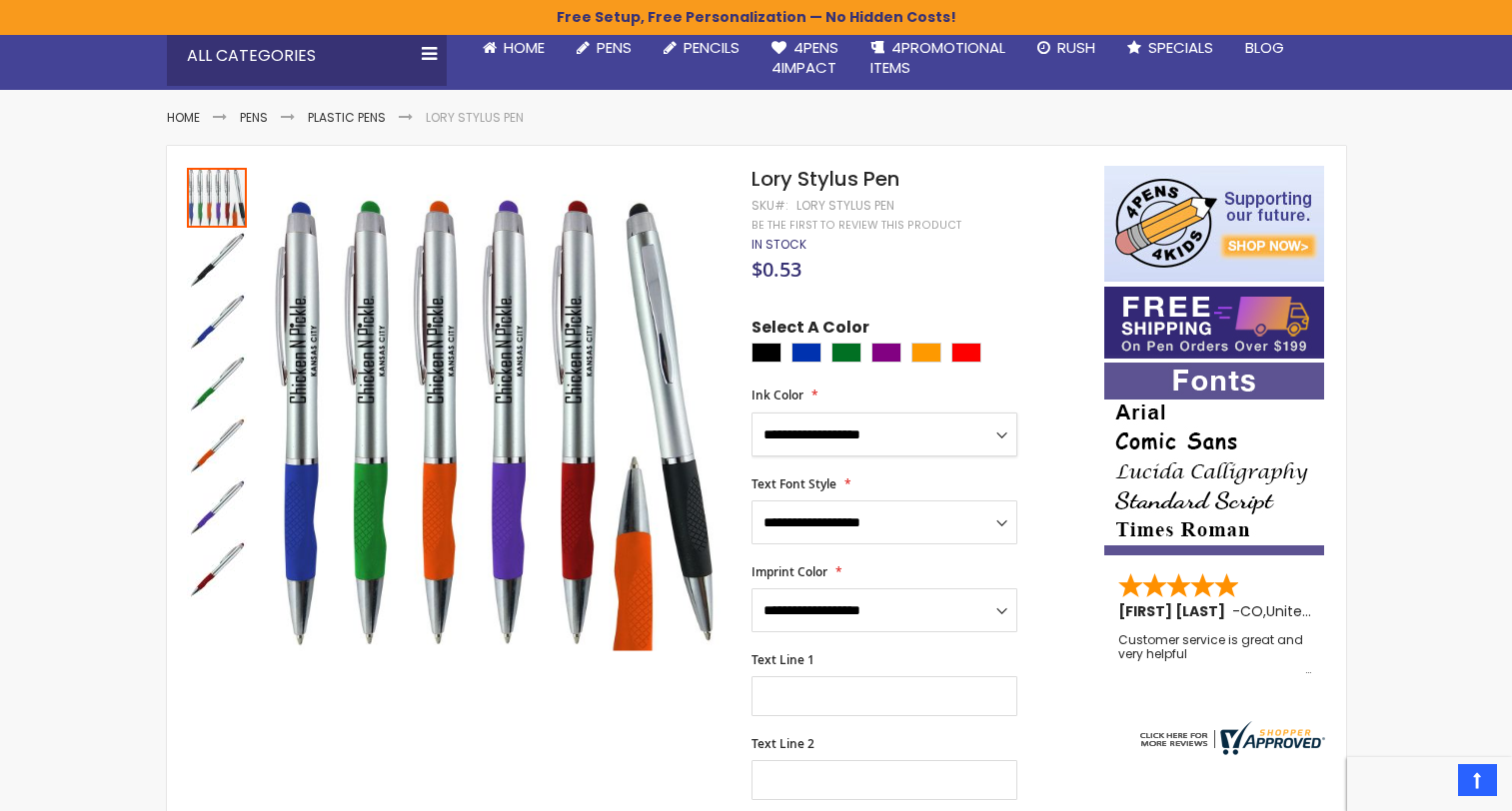 click on "**********" at bounding box center [884, 434] 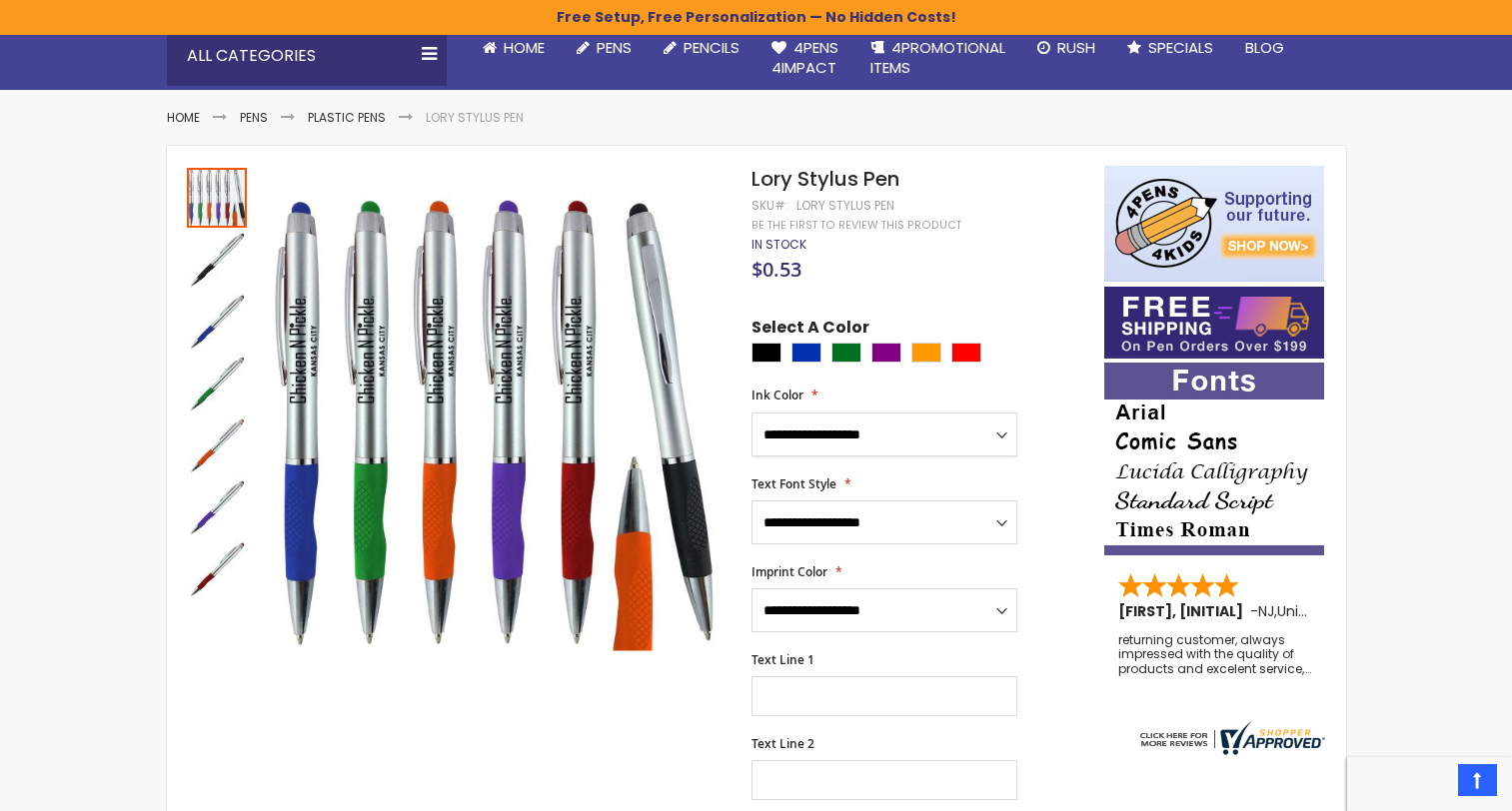 select on "****" 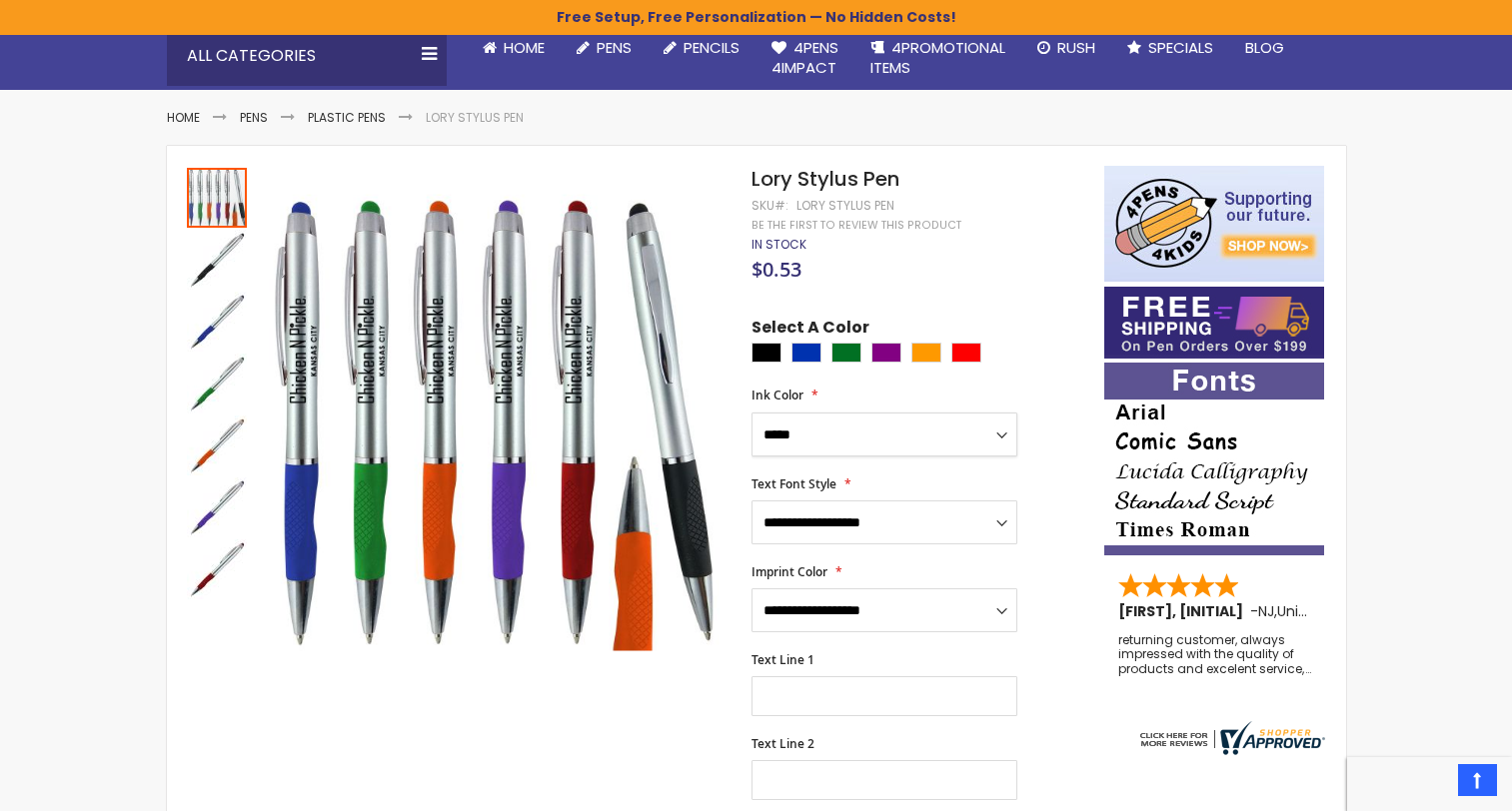 click on "**********" at bounding box center (884, 434) 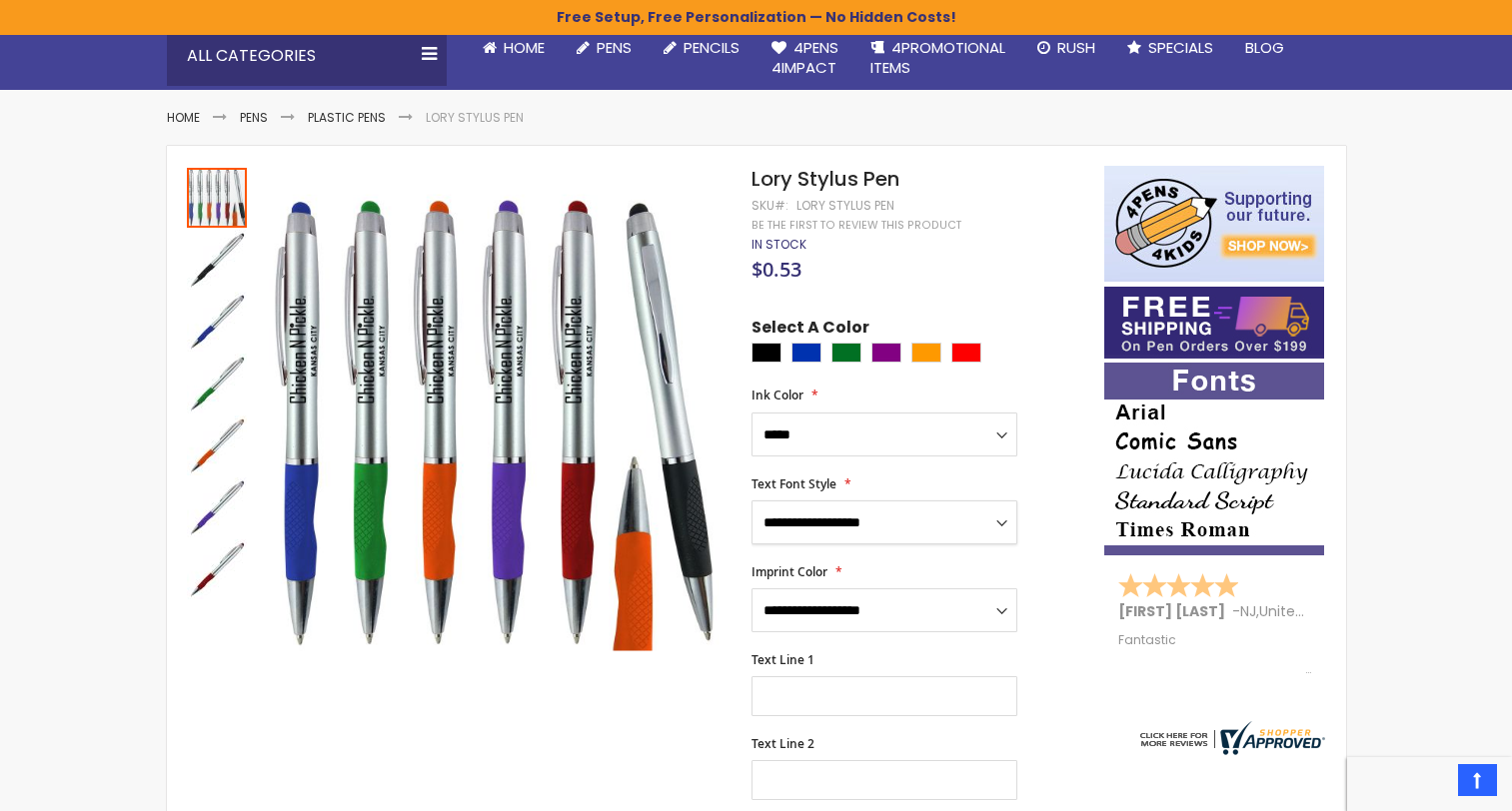 click on "**********" at bounding box center [884, 522] 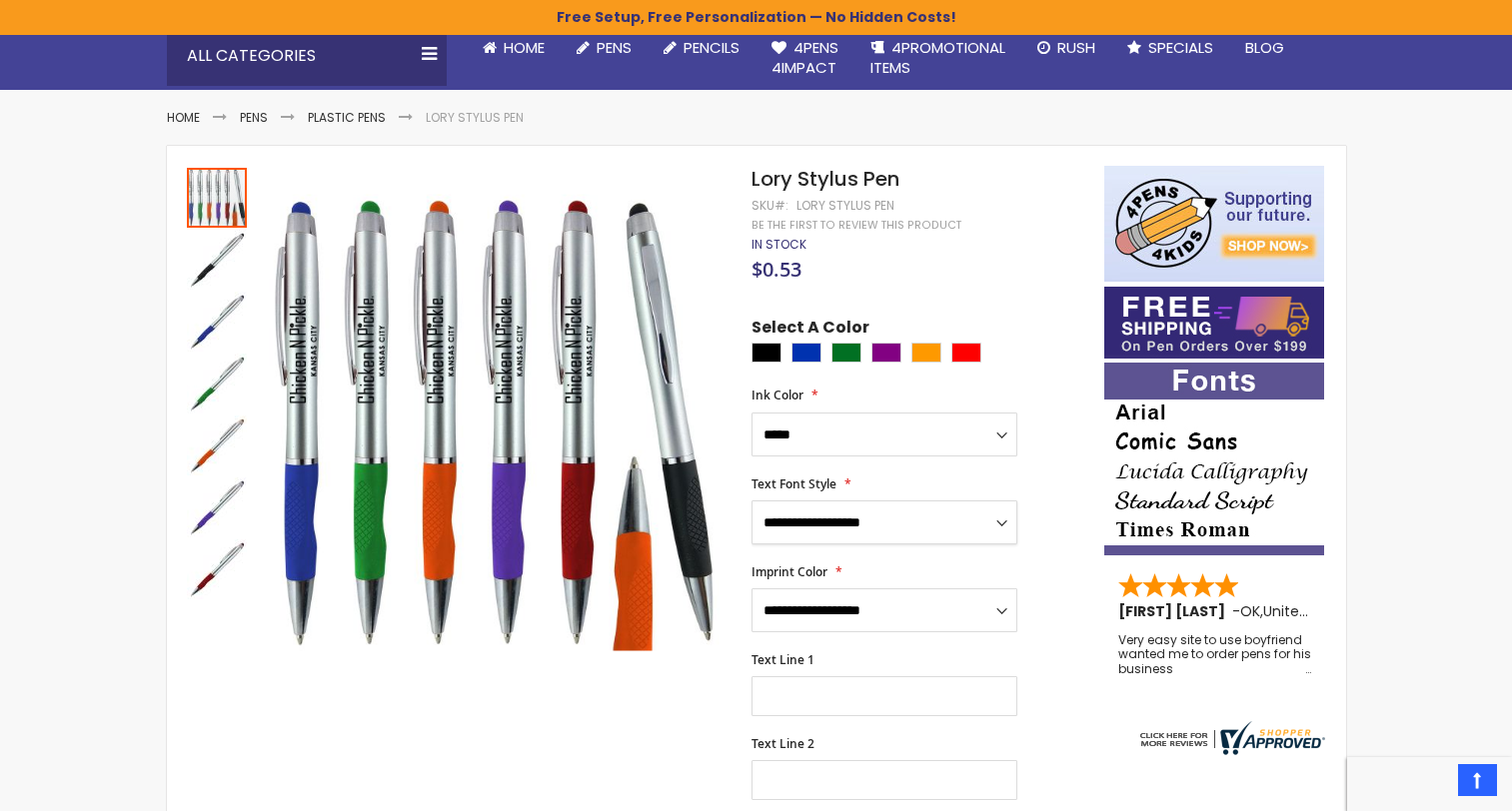 select on "****" 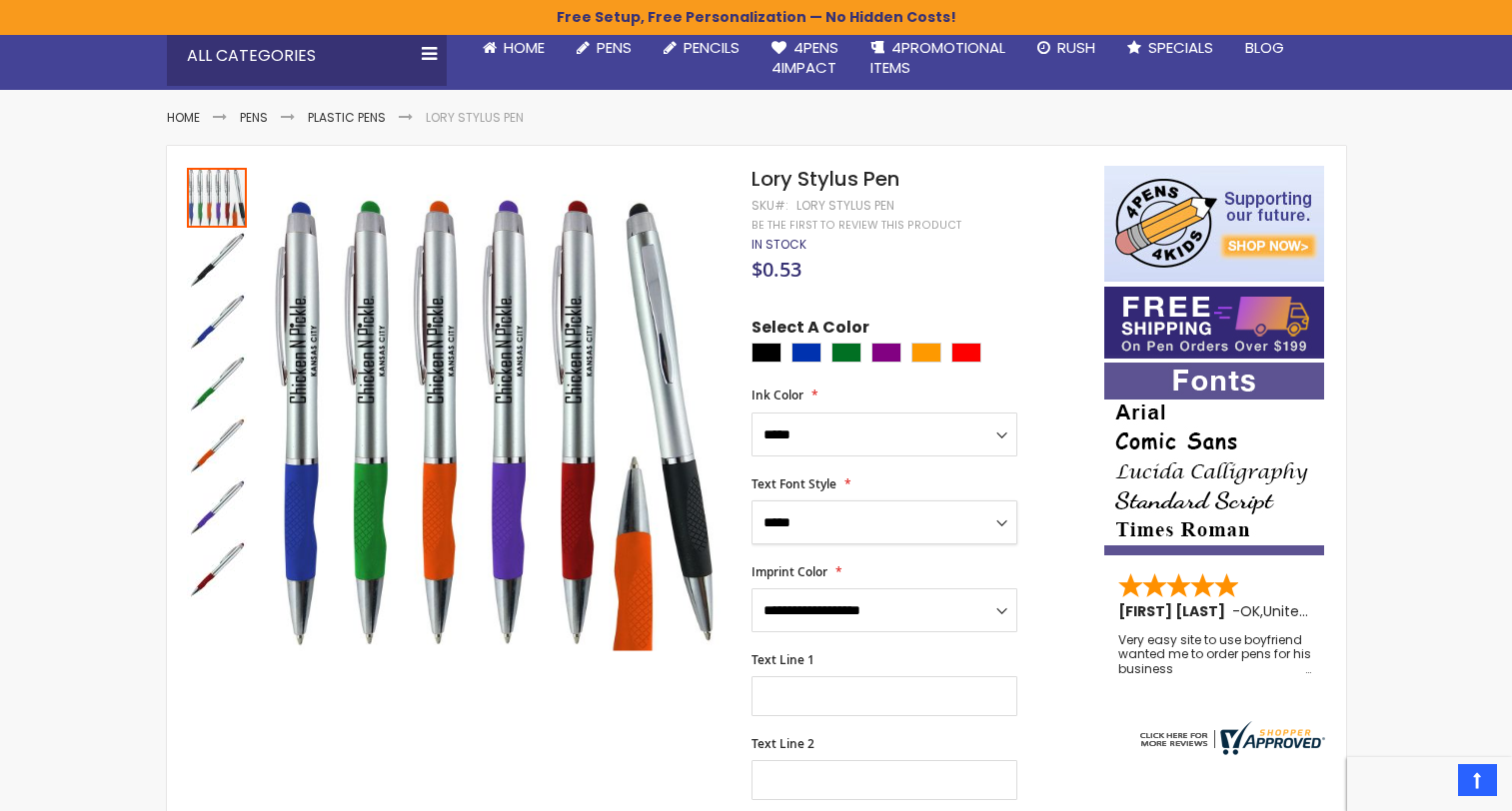 click on "**********" at bounding box center [884, 522] 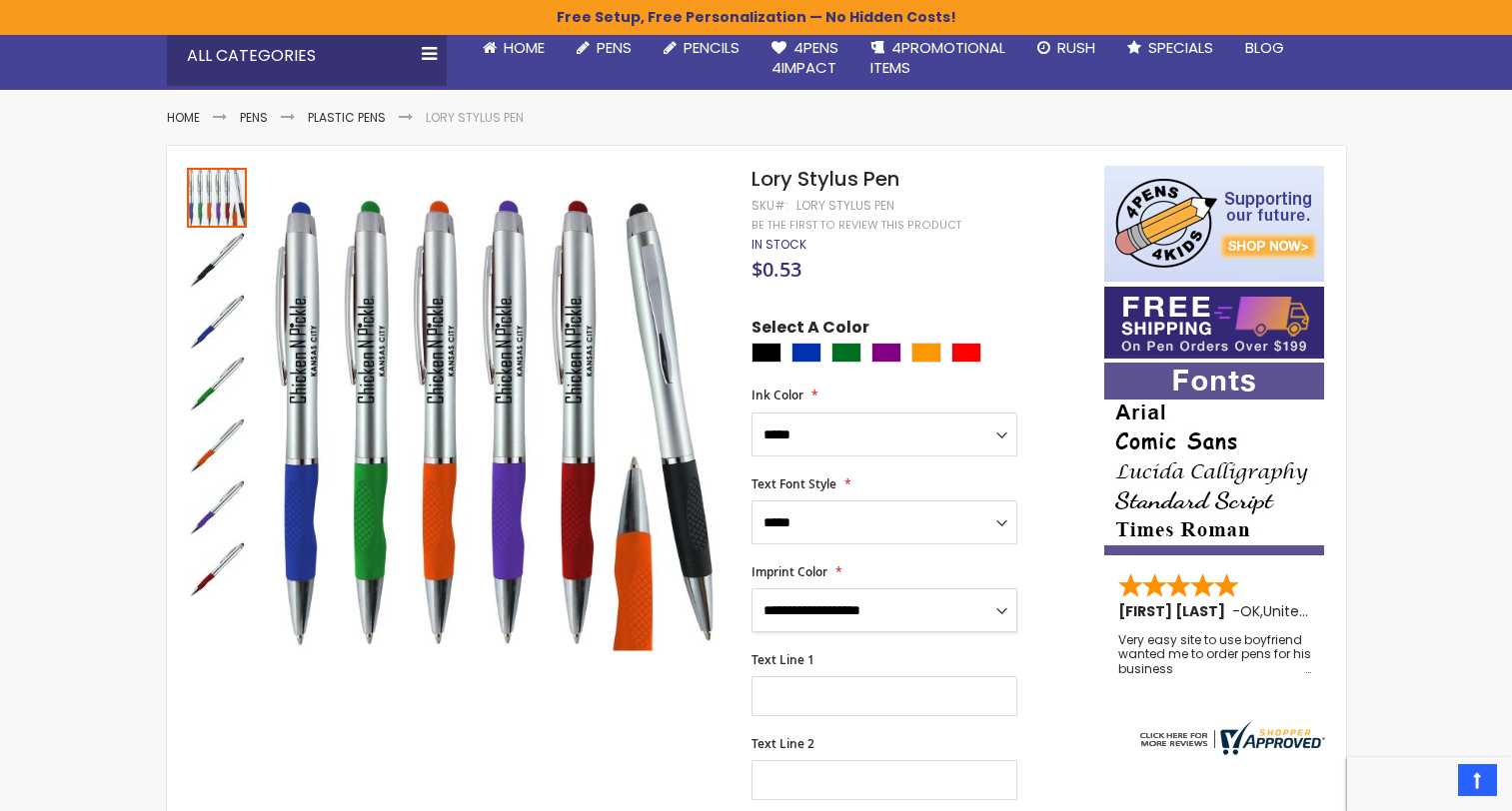 click on "**********" at bounding box center [884, 610] 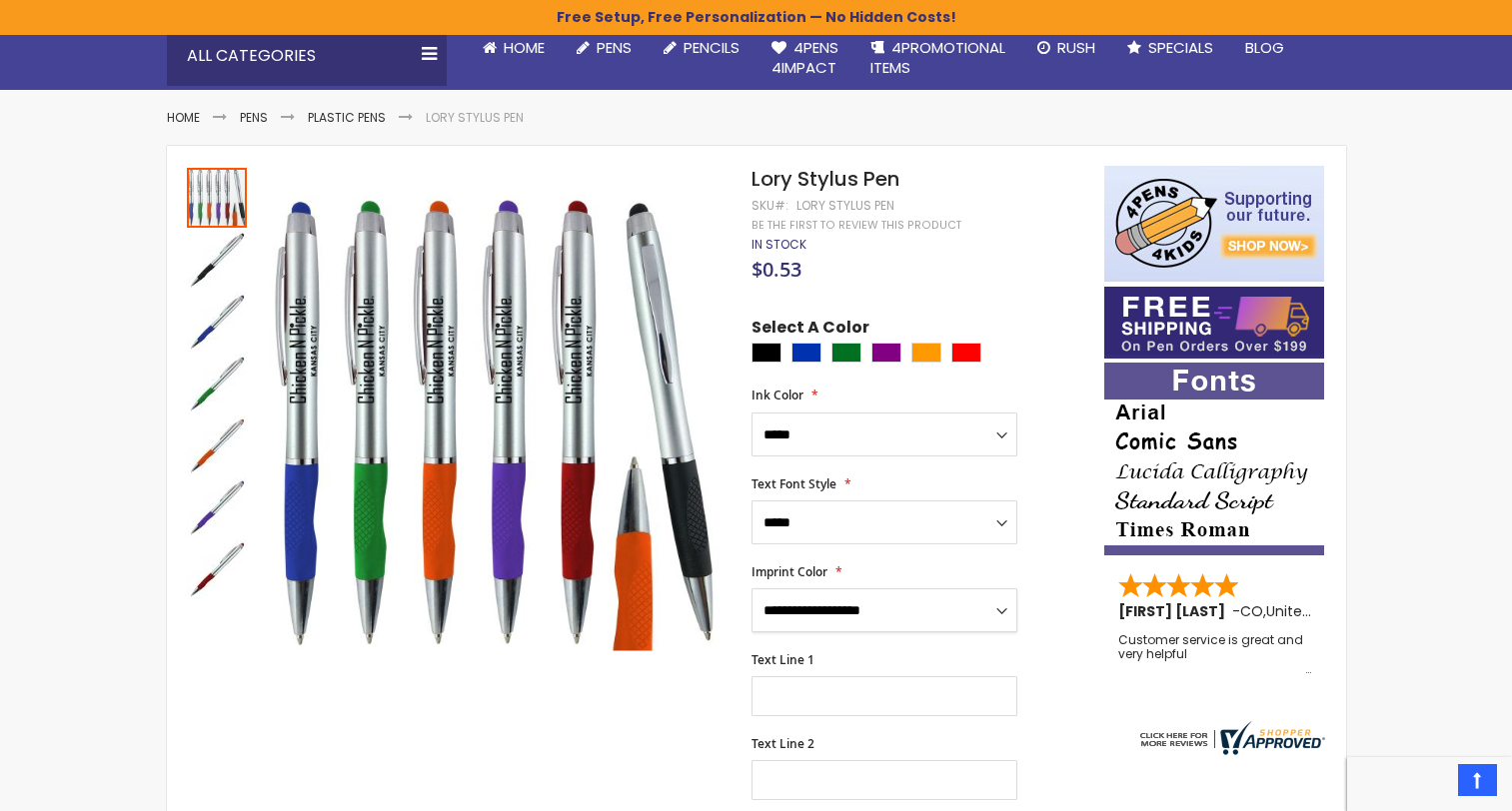 click on "**********" at bounding box center (884, 610) 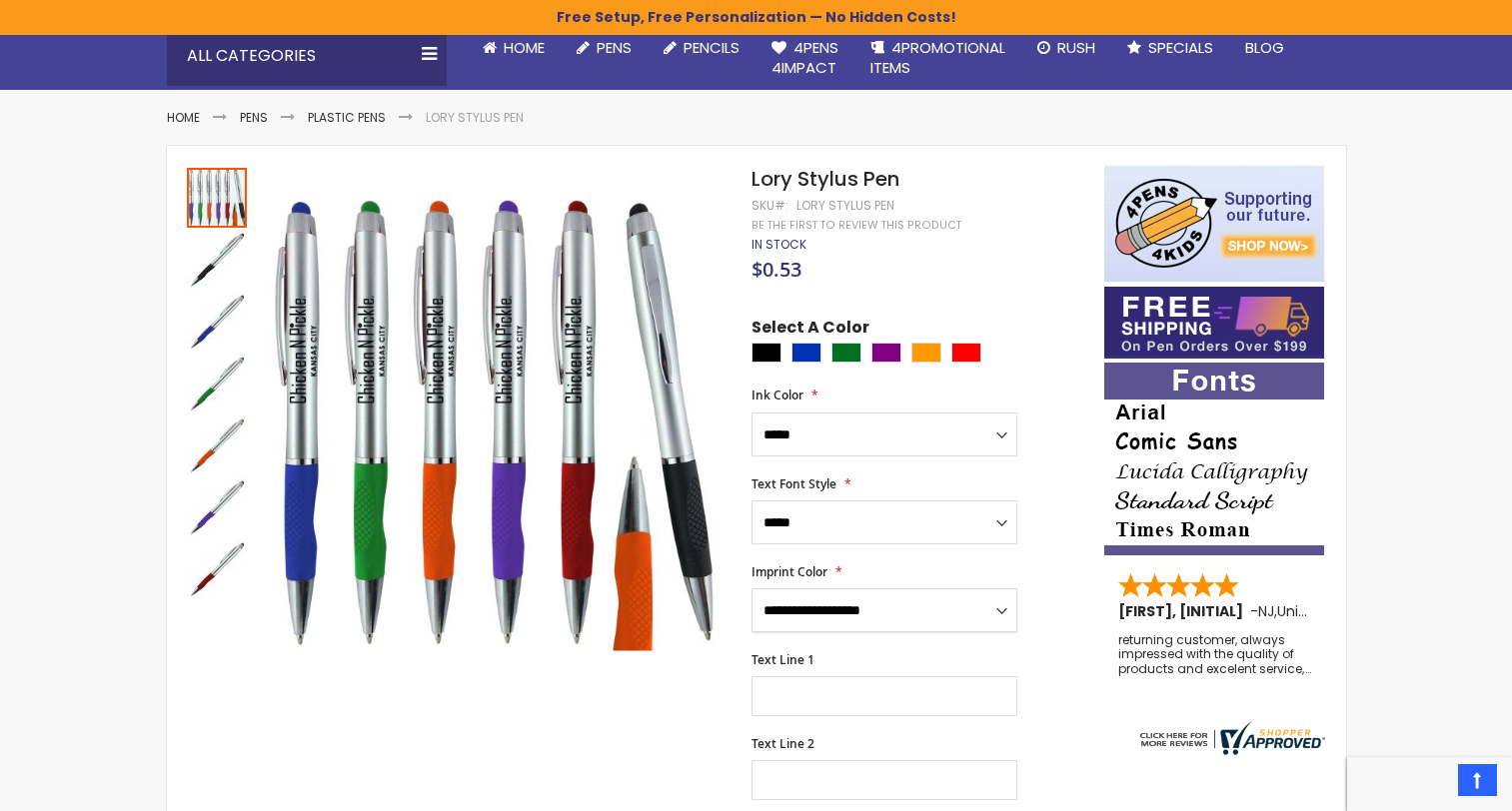 click on "**********" at bounding box center [884, 610] 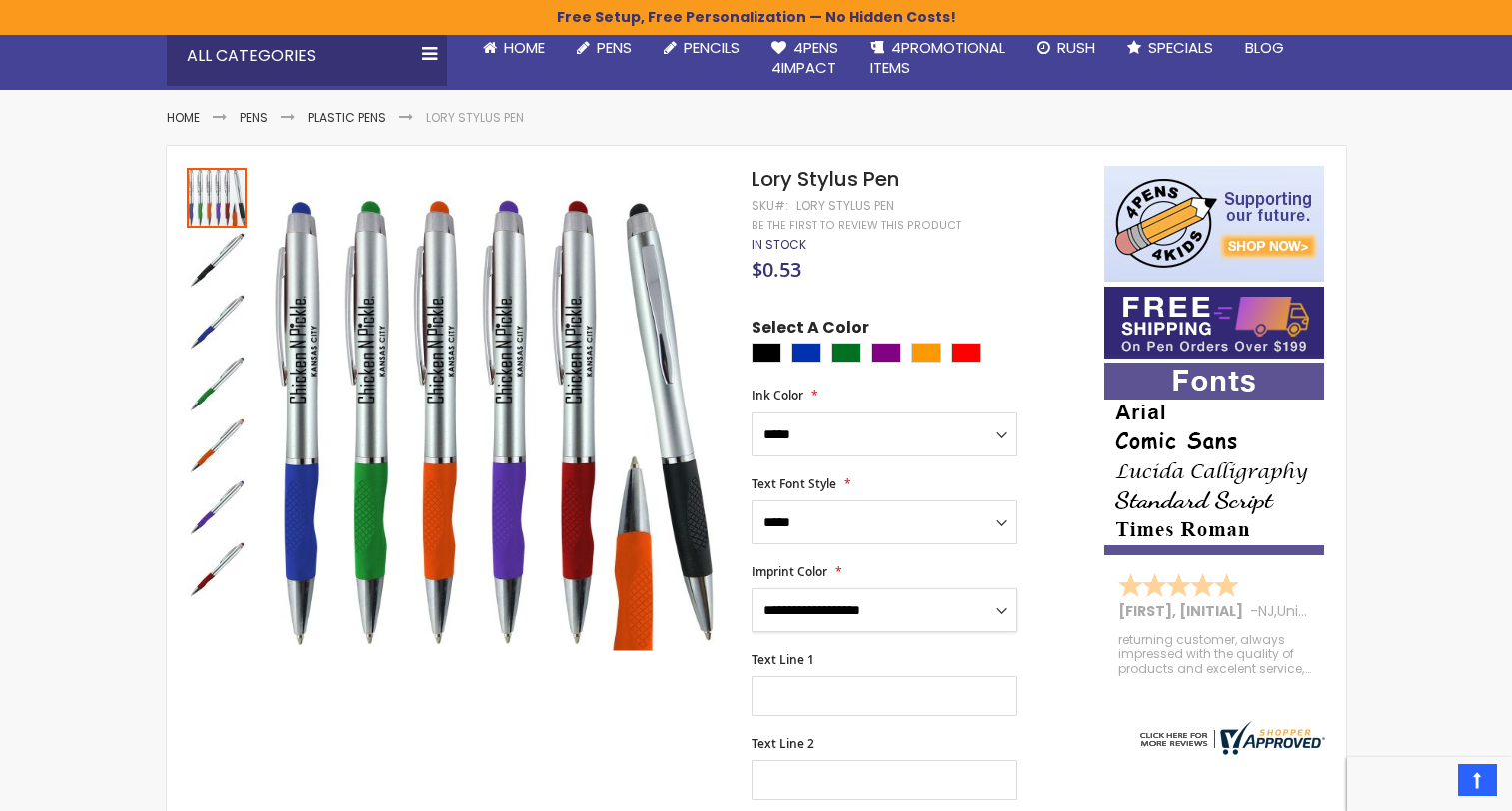 select on "****" 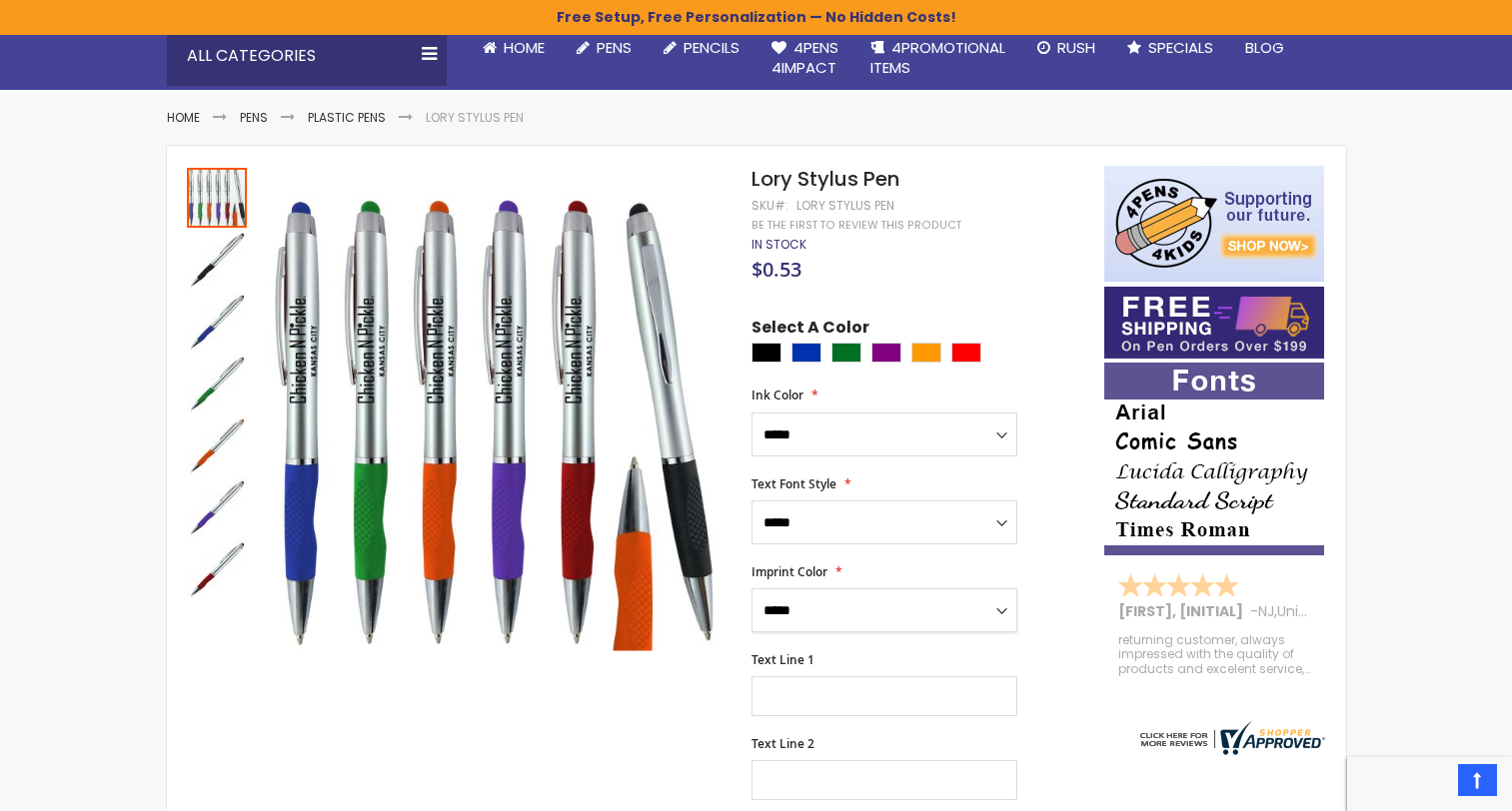 click on "**********" at bounding box center (884, 610) 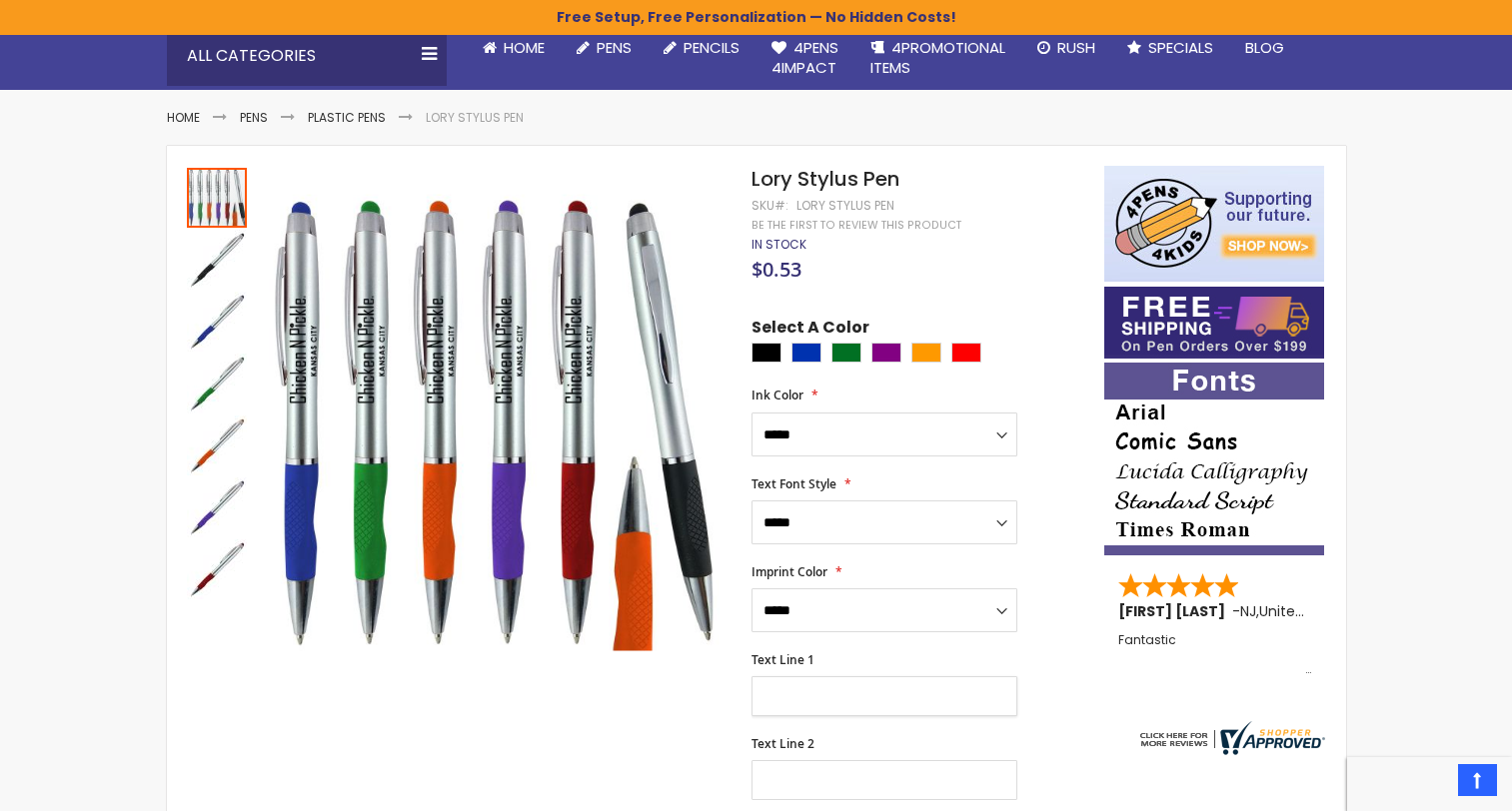 click on "Text Line 1" at bounding box center [884, 696] 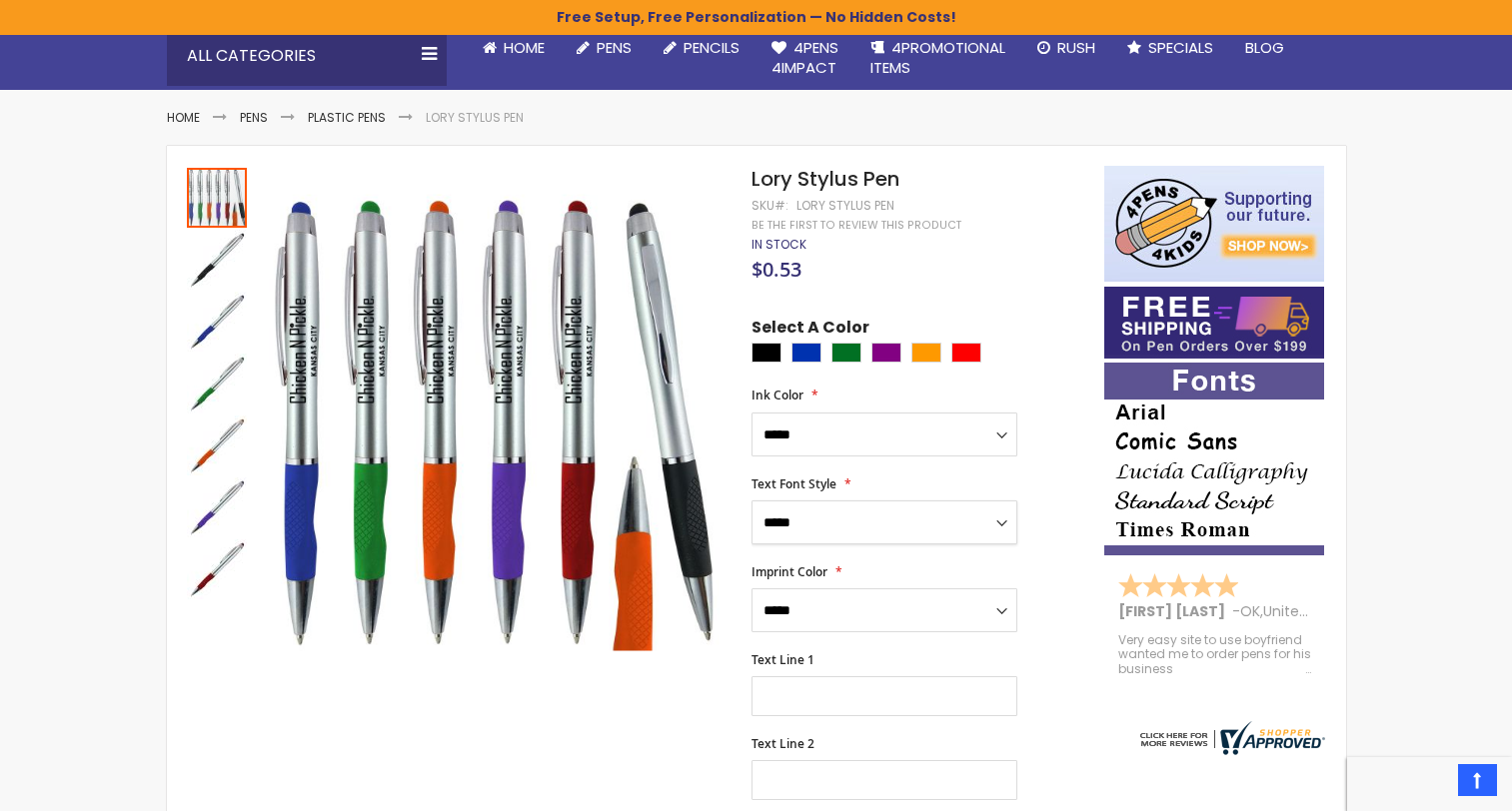 click on "**********" at bounding box center (884, 522) 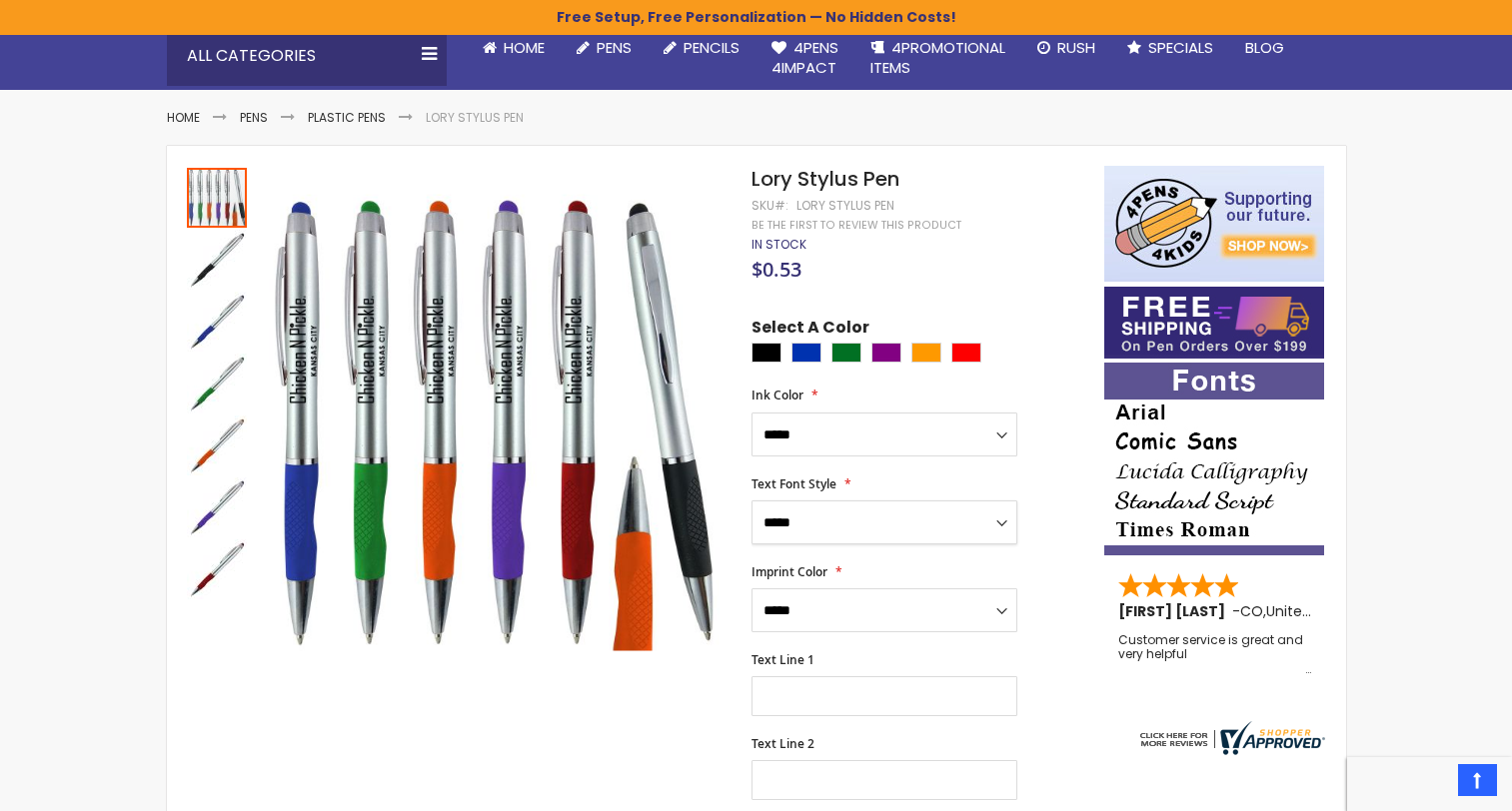 select on "****" 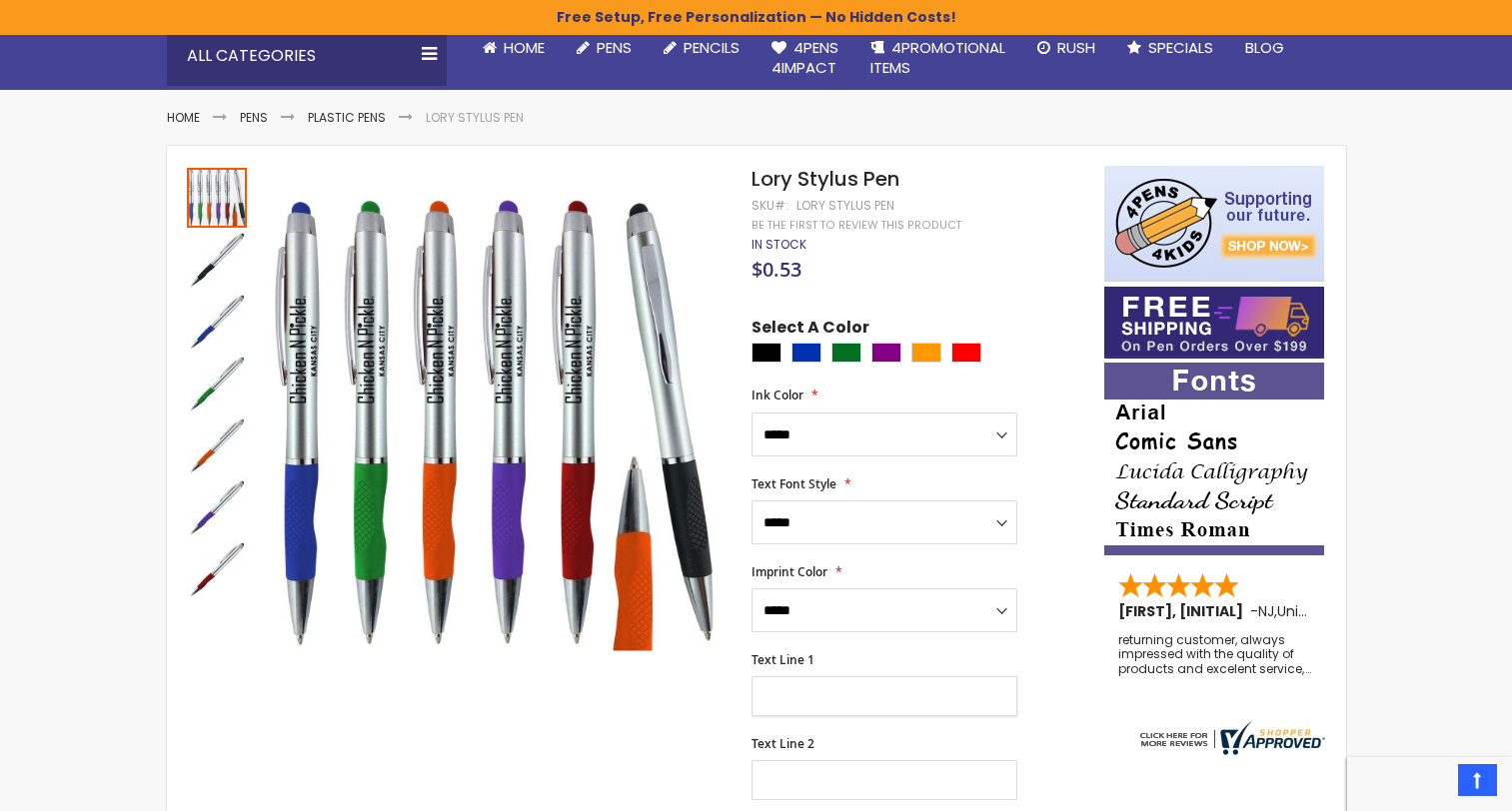 click on "Text Line 1" at bounding box center (884, 696) 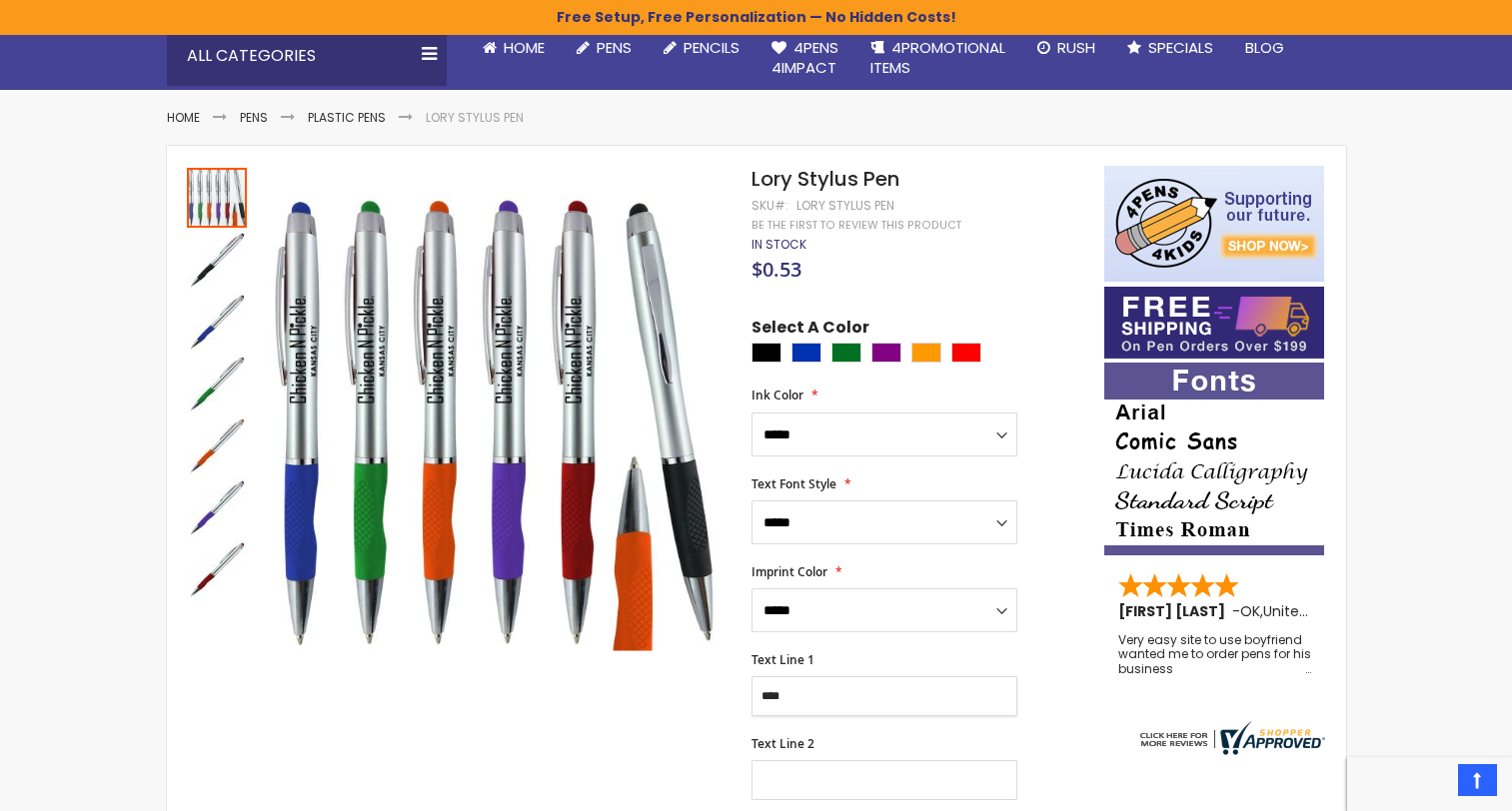 click on "Add to Cart" at bounding box center (917, 1342) 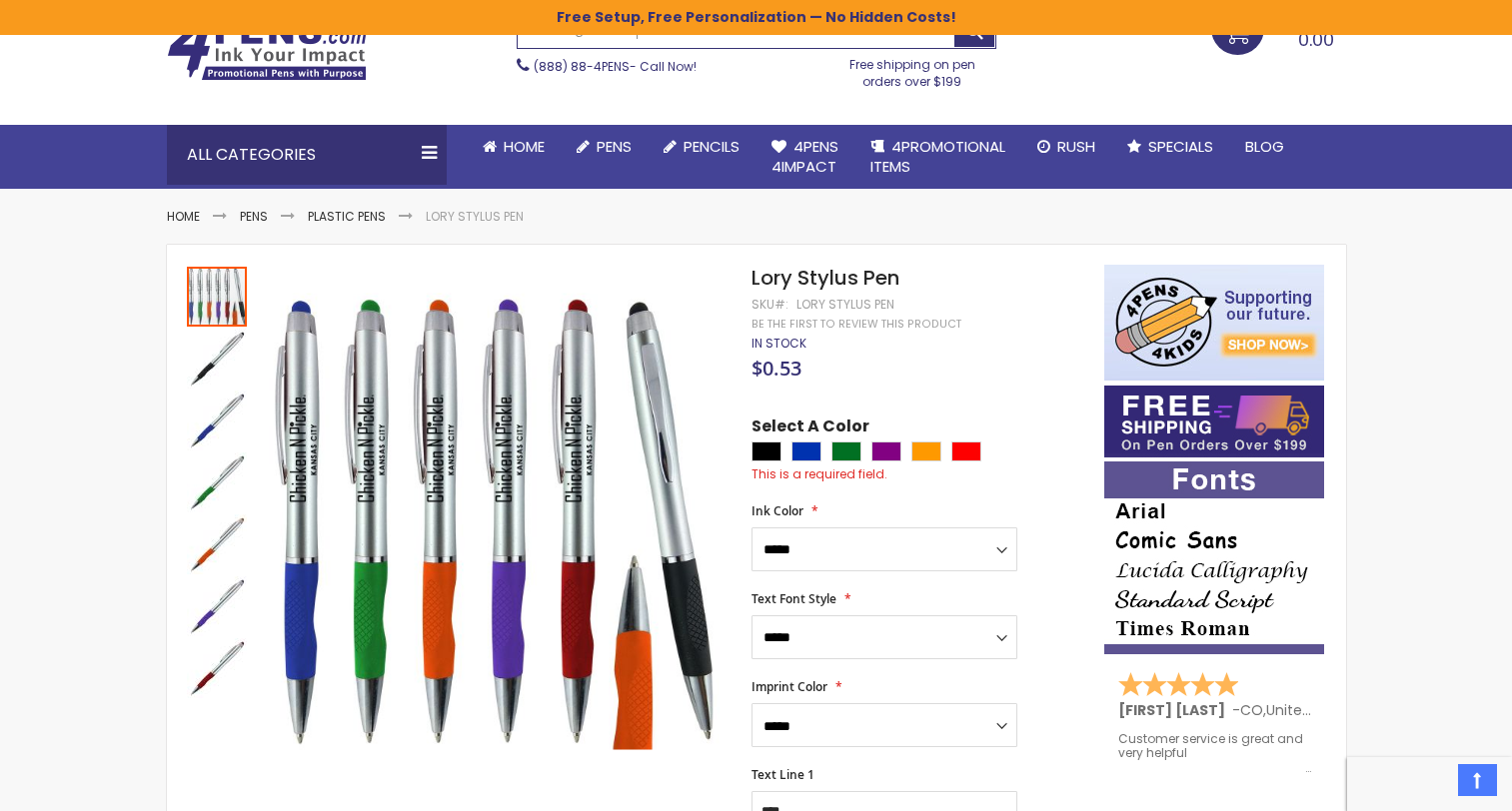scroll, scrollTop: 95, scrollLeft: 0, axis: vertical 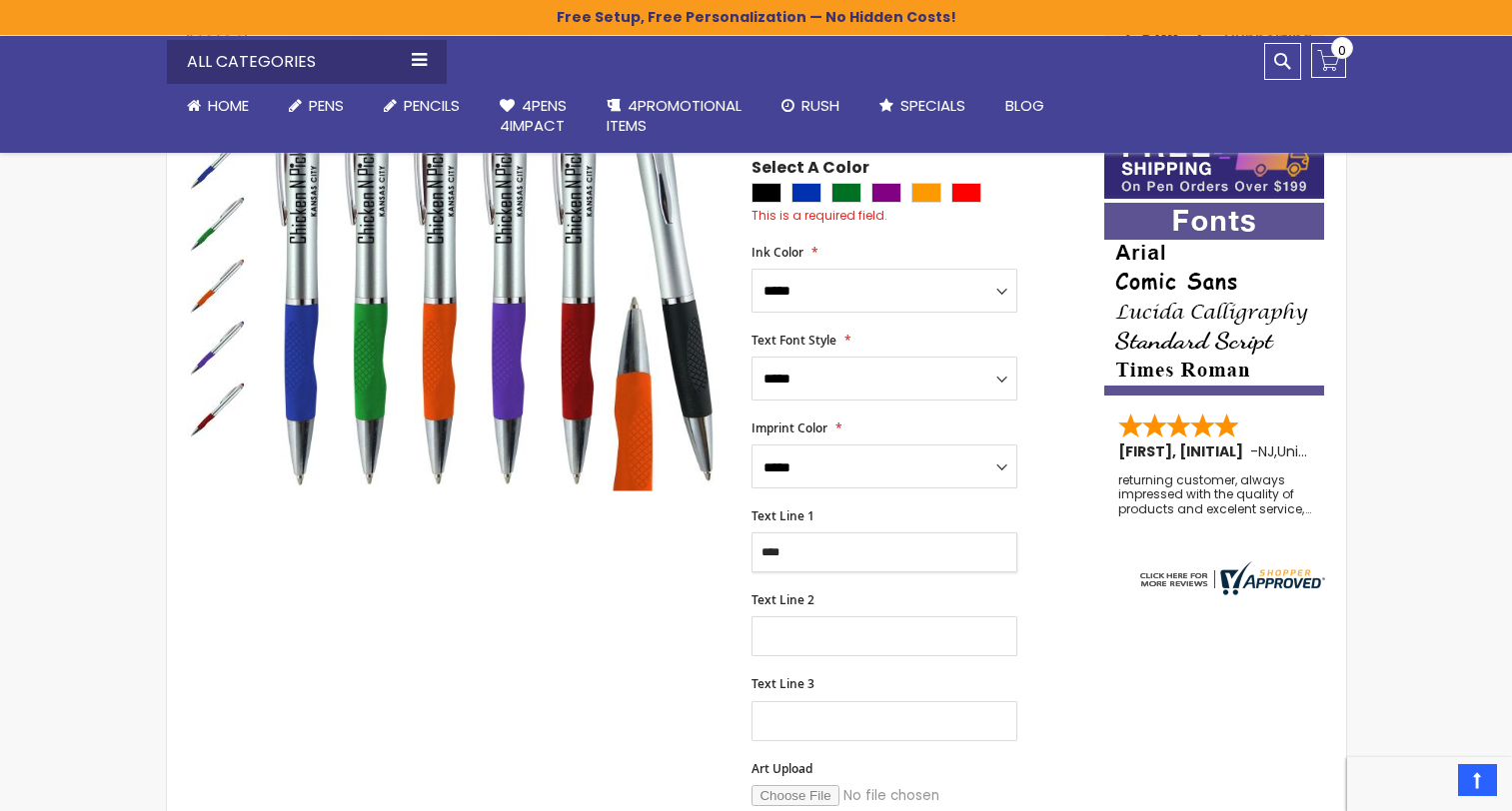 click on "***" at bounding box center (884, 552) 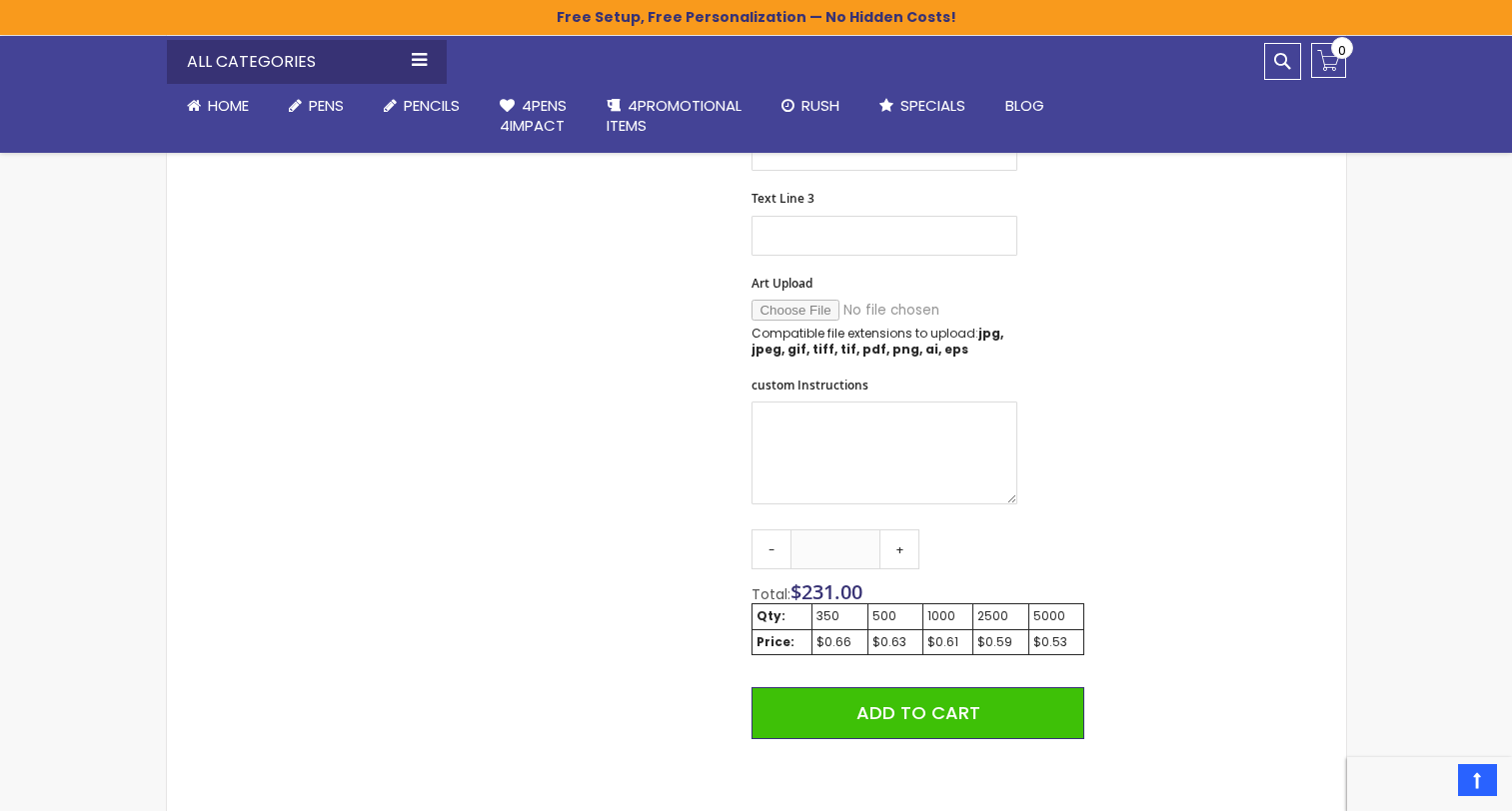 scroll, scrollTop: 852, scrollLeft: 0, axis: vertical 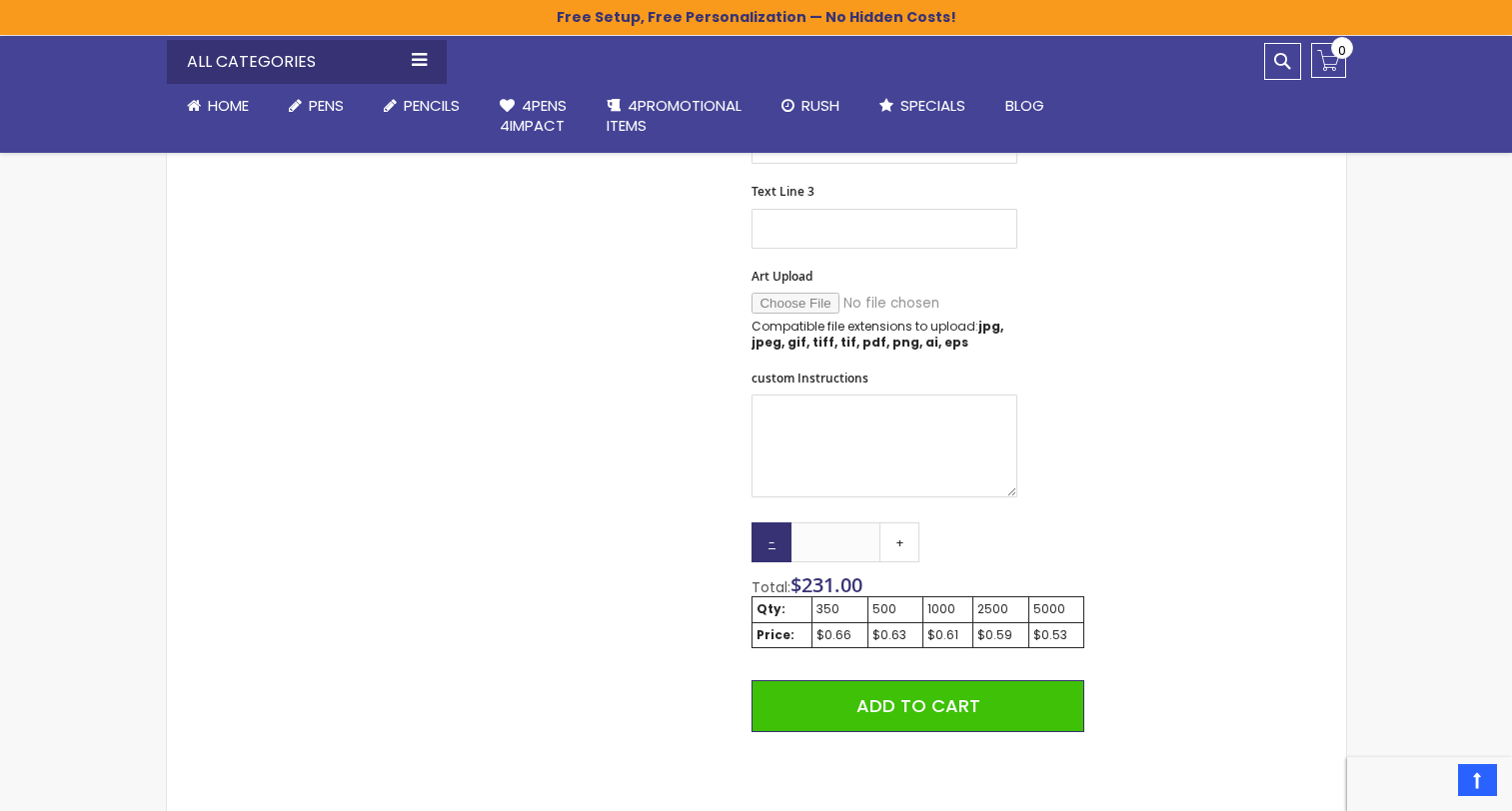 type on "**********" 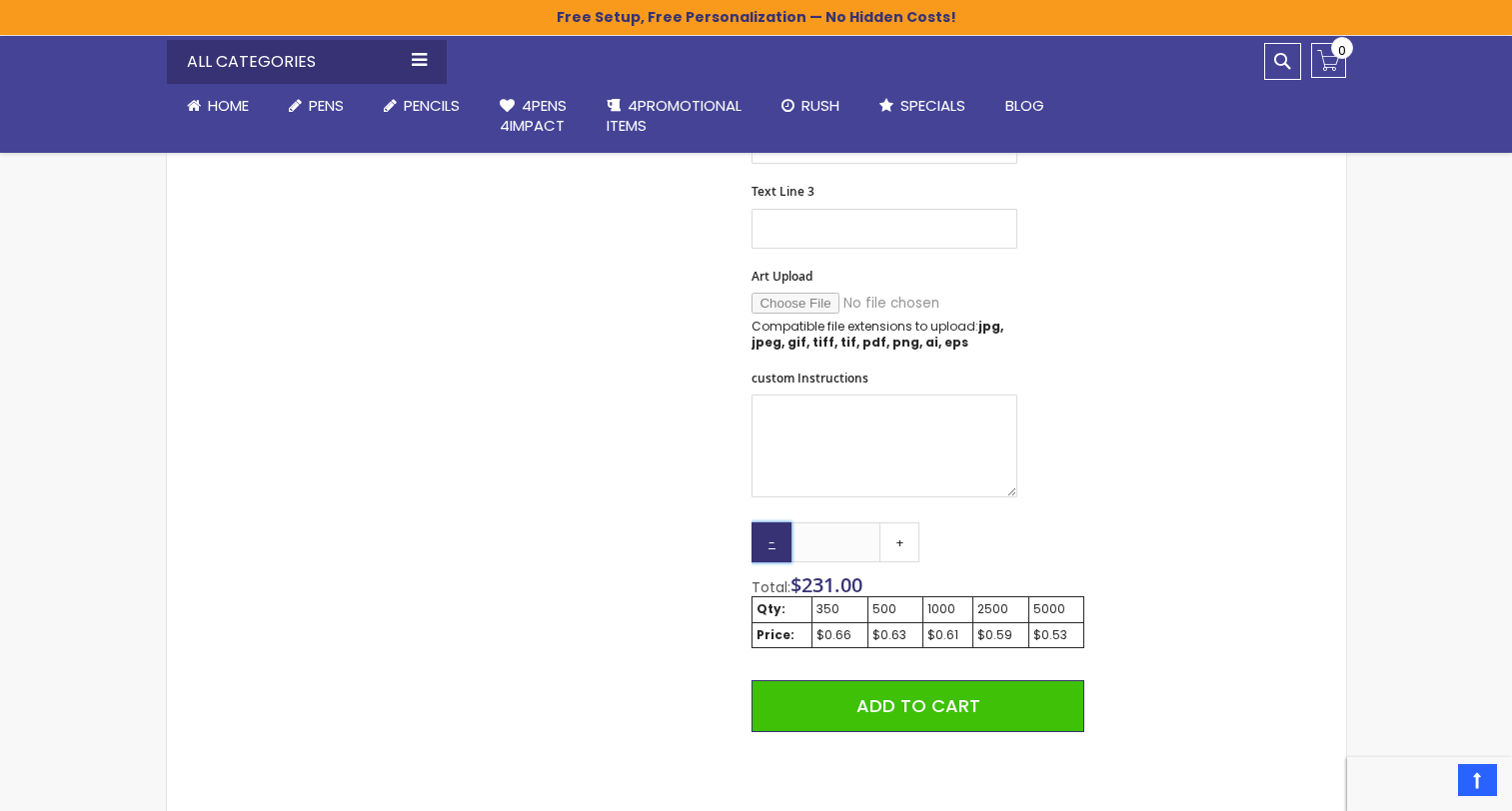 click on "-" at bounding box center [771, 542] 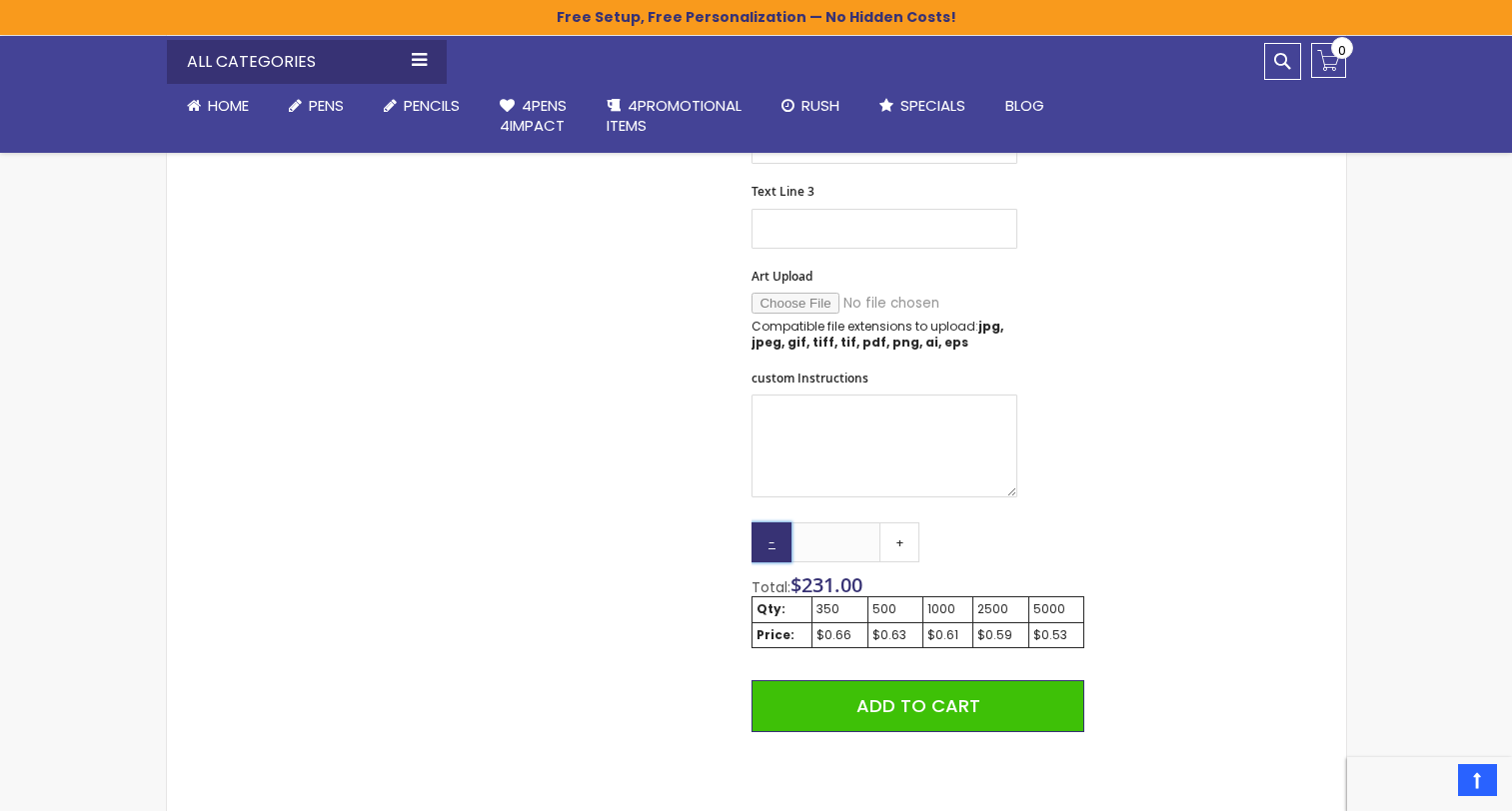 click on "-" at bounding box center (771, 542) 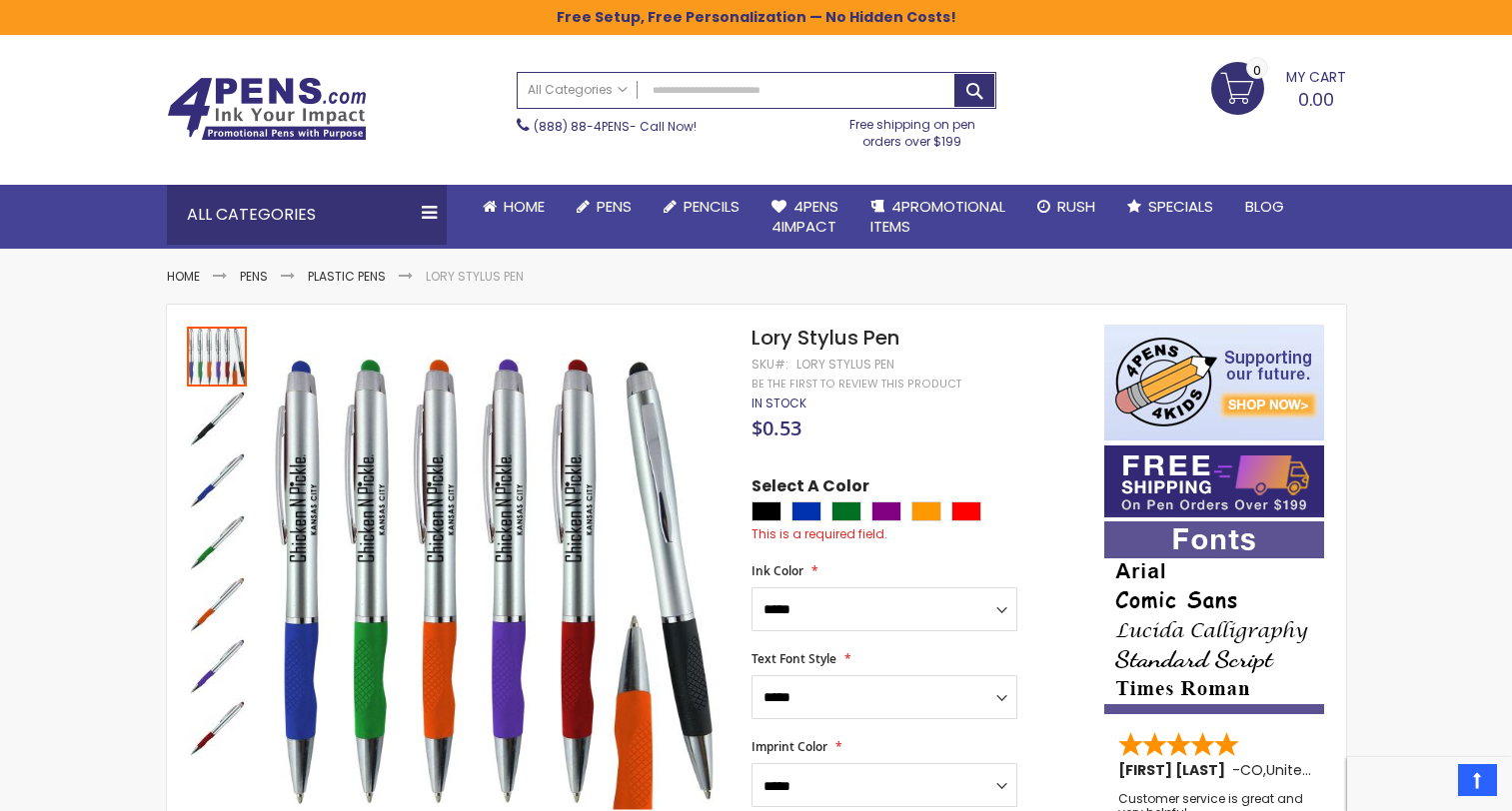 scroll, scrollTop: 0, scrollLeft: 0, axis: both 